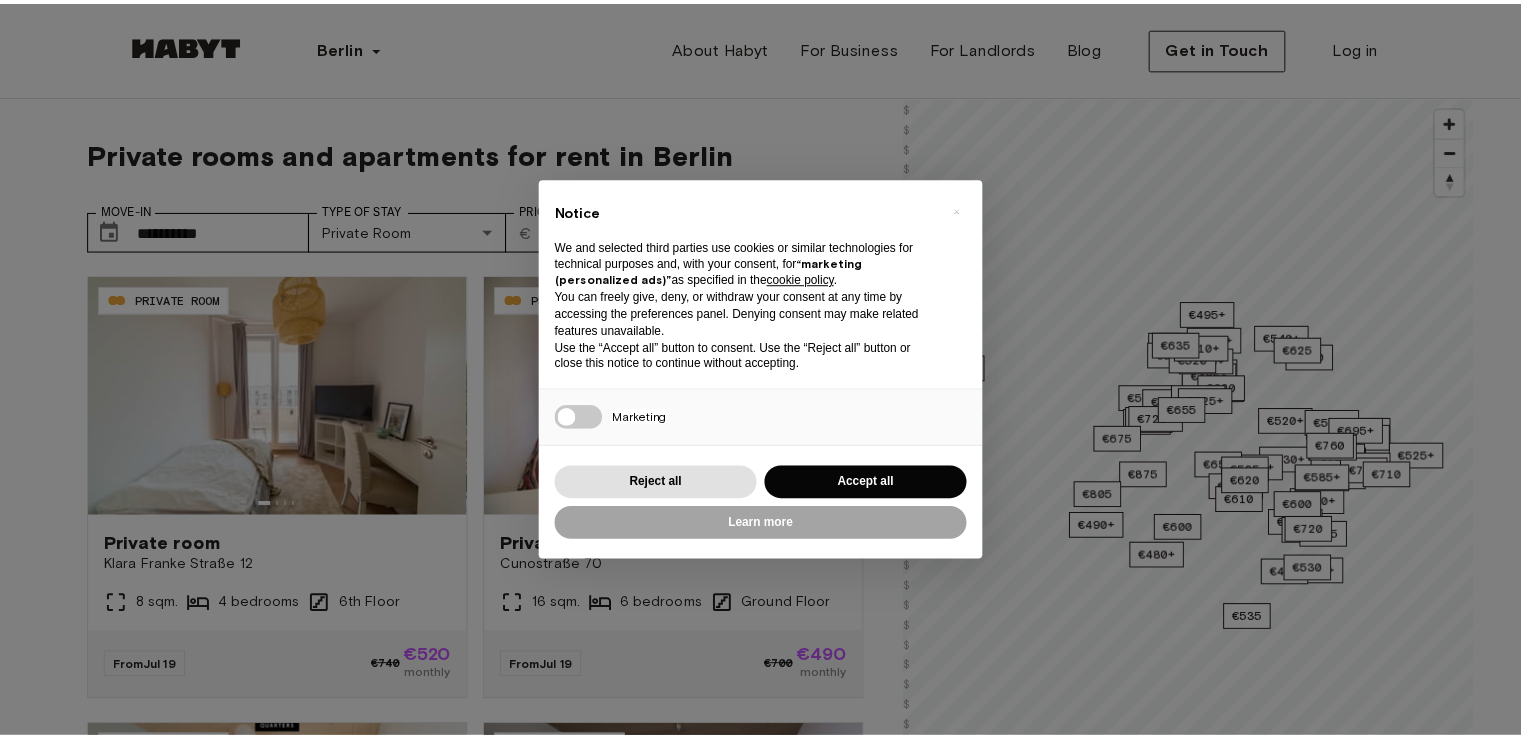 scroll, scrollTop: 0, scrollLeft: 0, axis: both 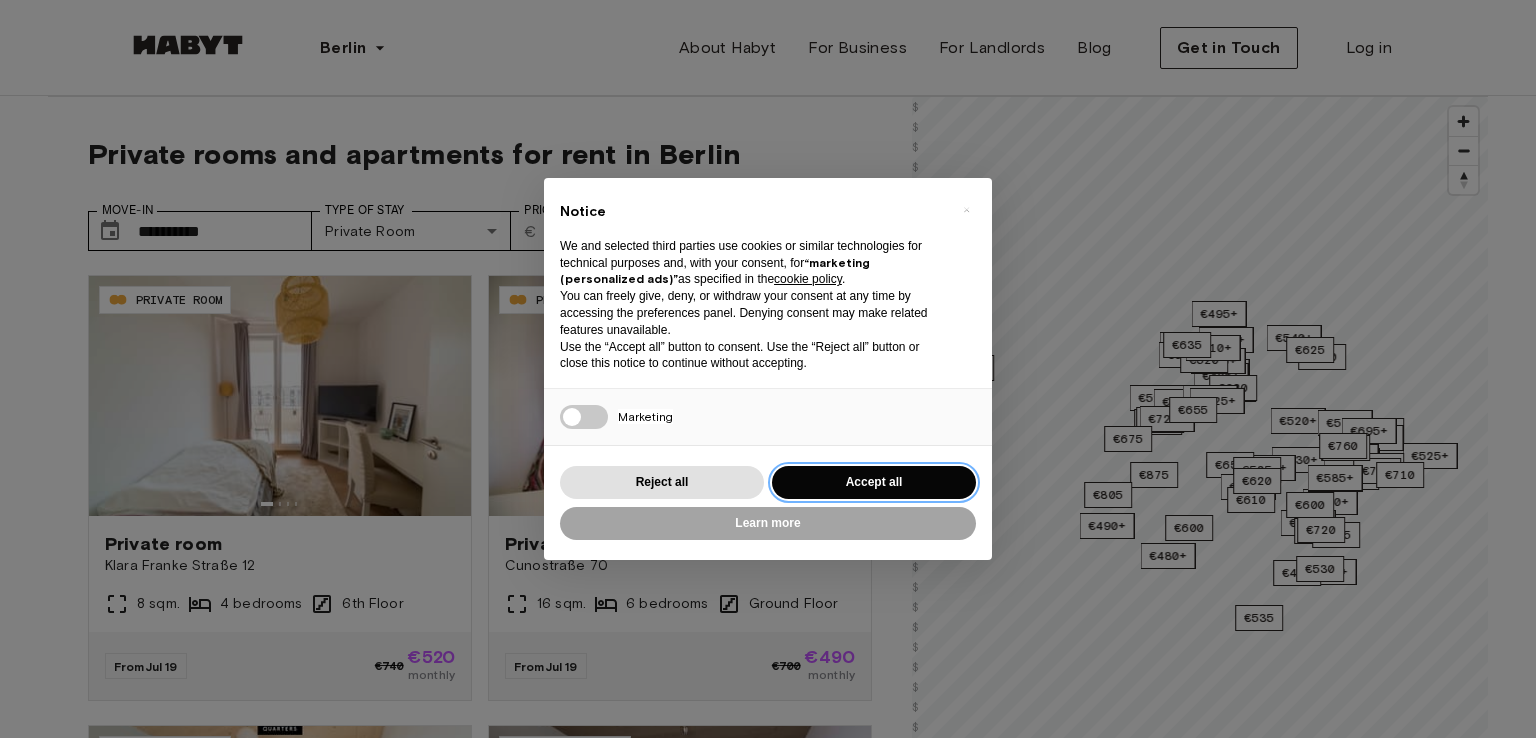 click on "Accept all" at bounding box center (874, 482) 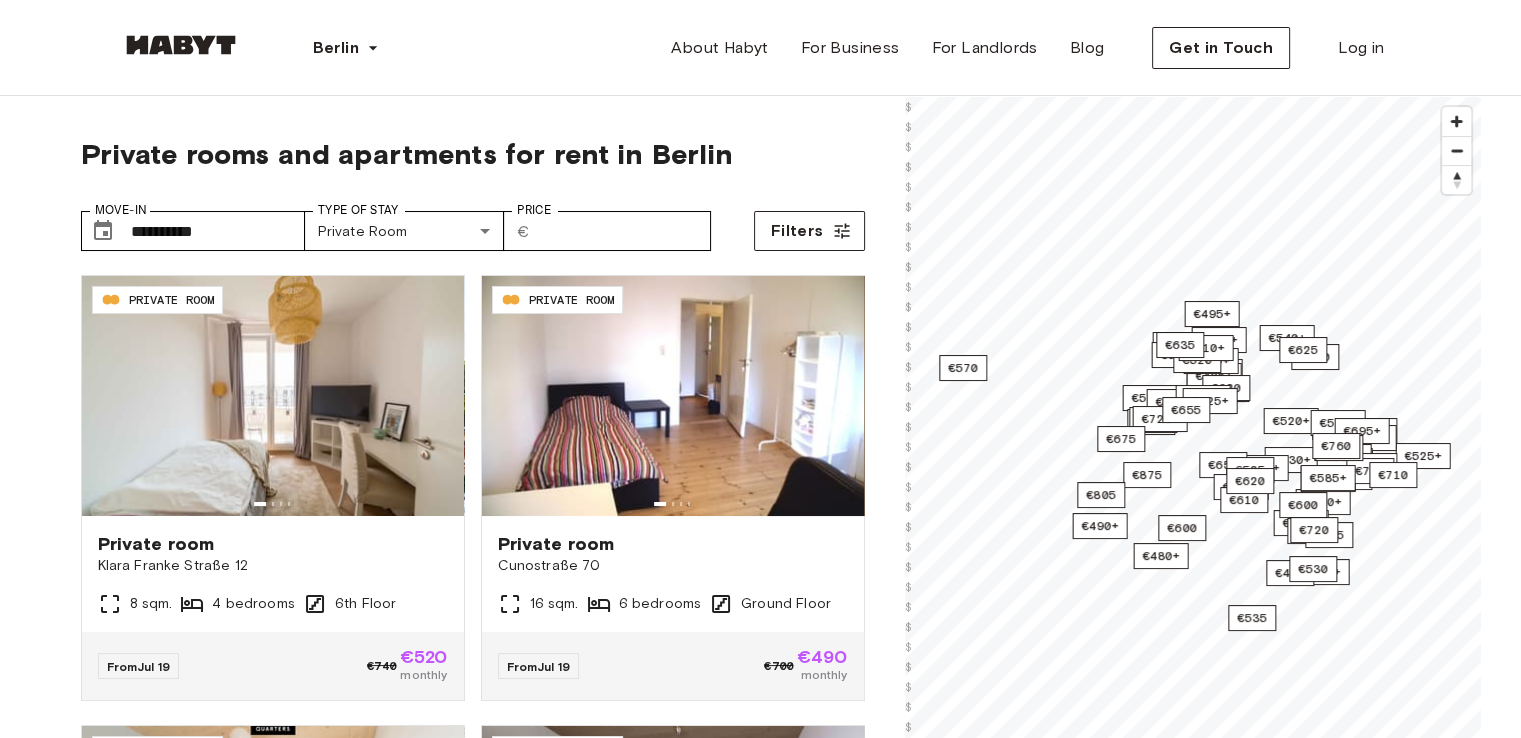 scroll, scrollTop: 0, scrollLeft: 0, axis: both 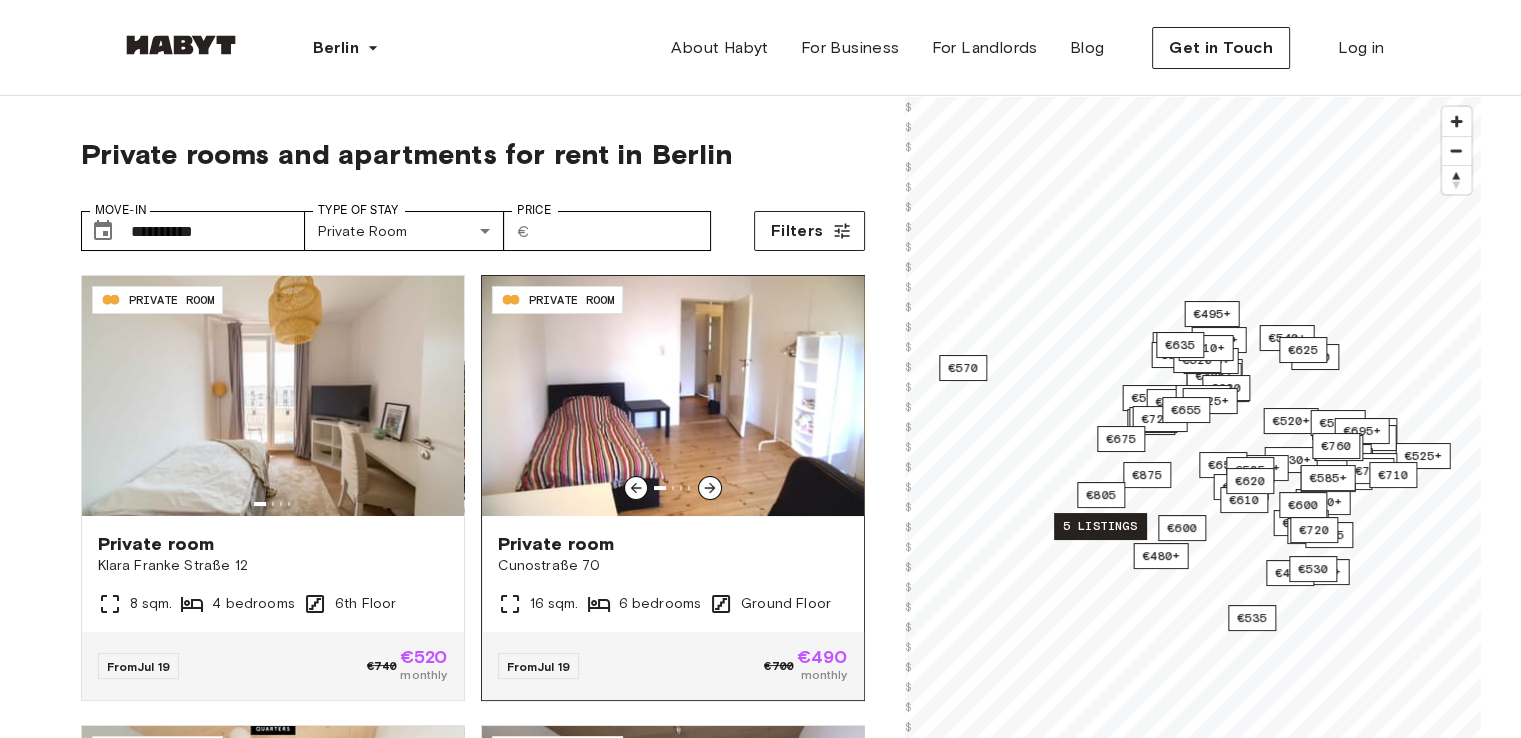 click 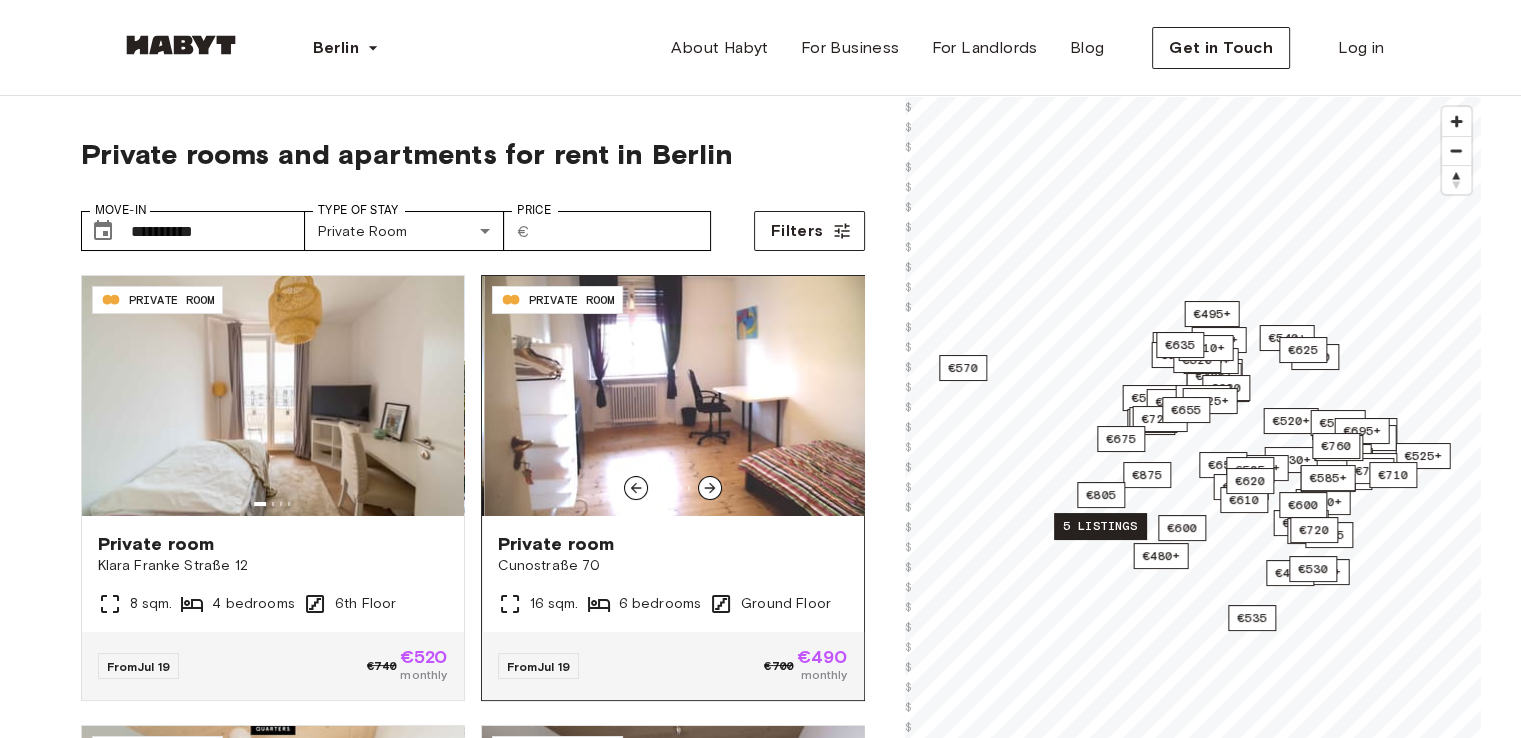 click 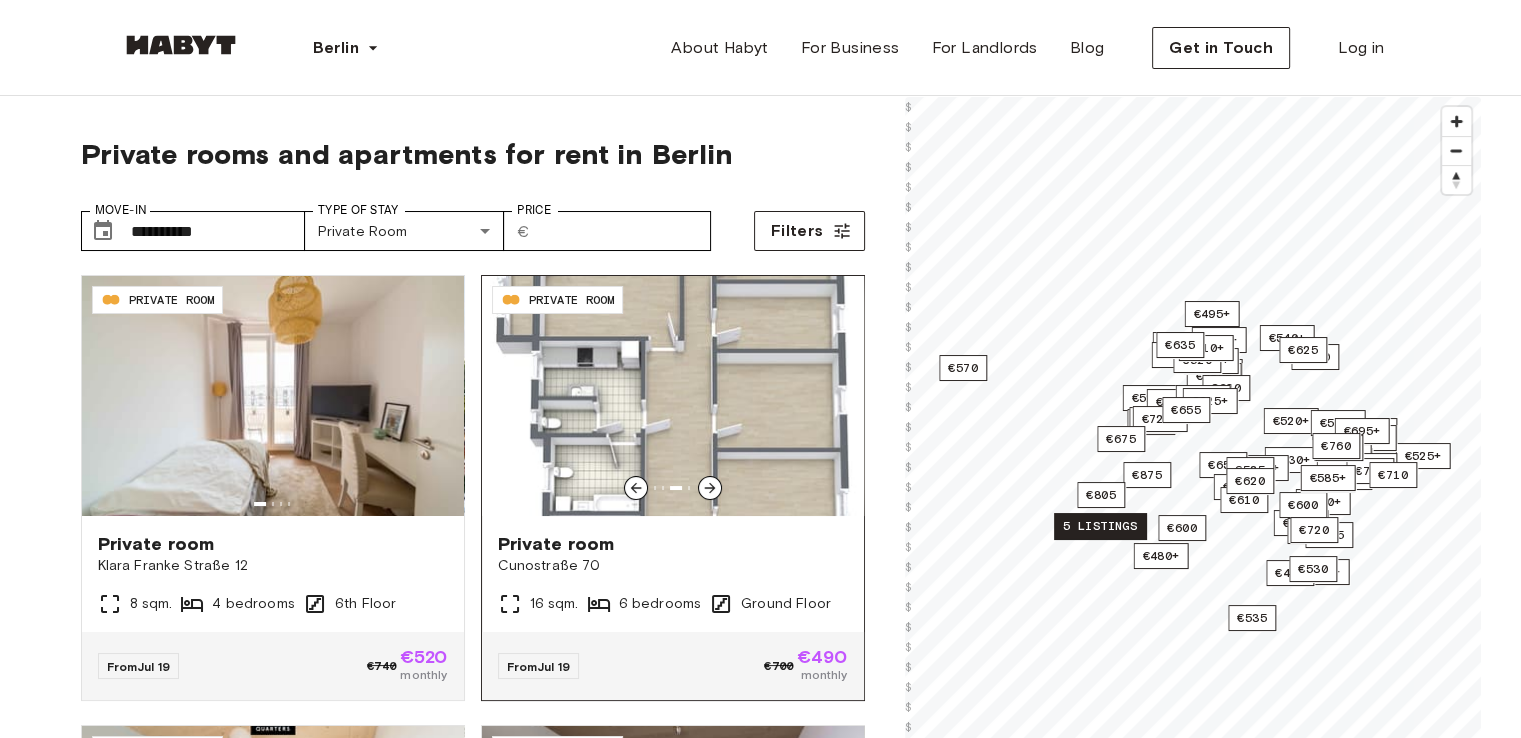 click 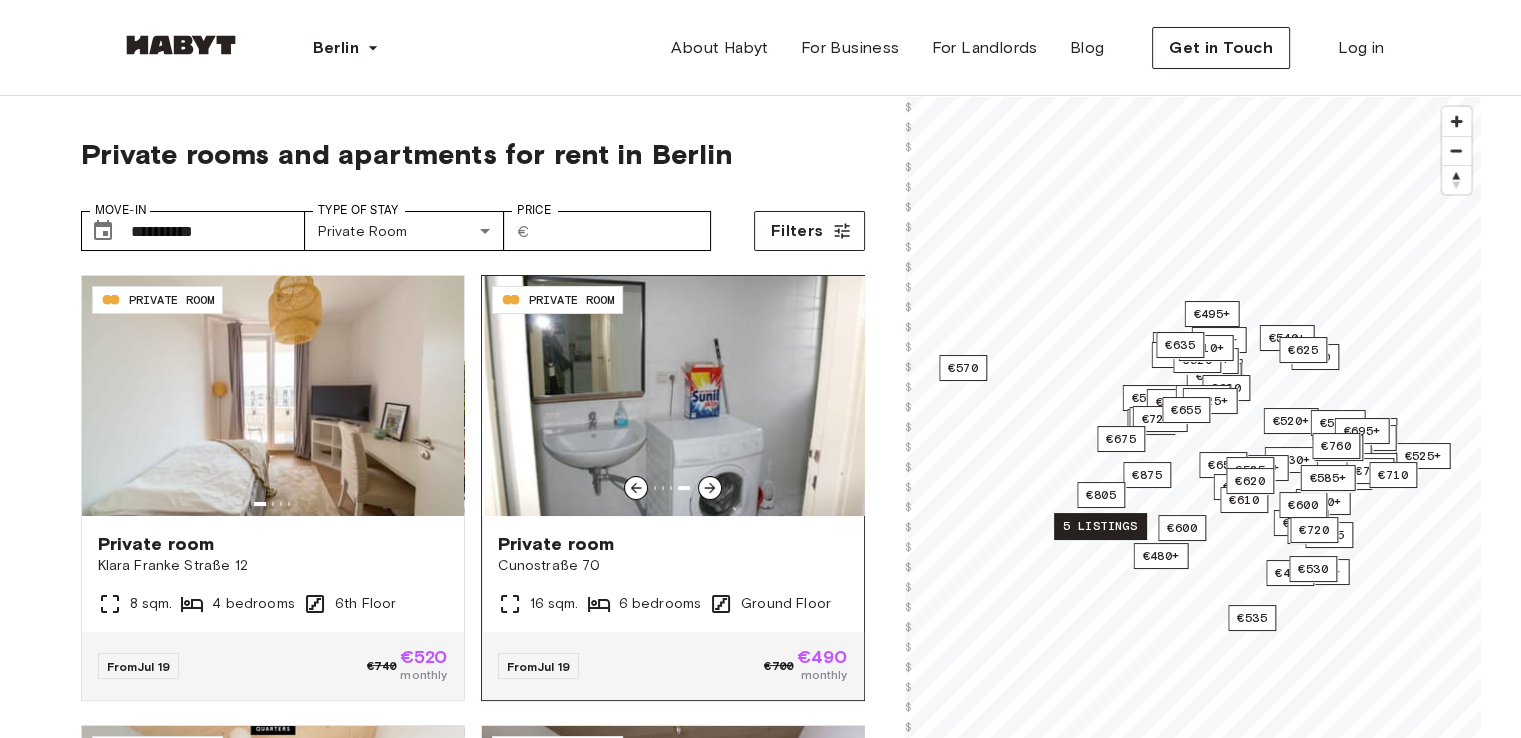 click 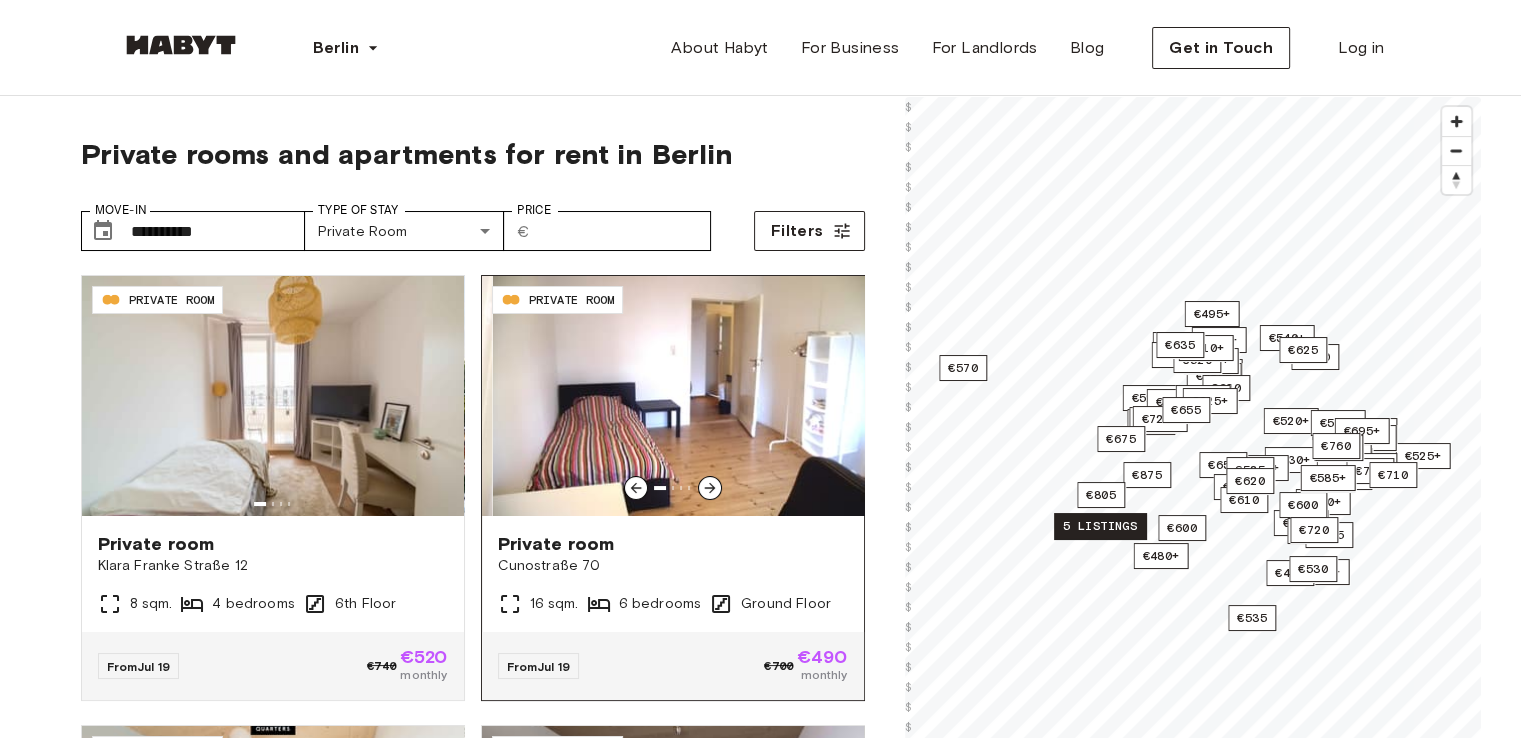 click 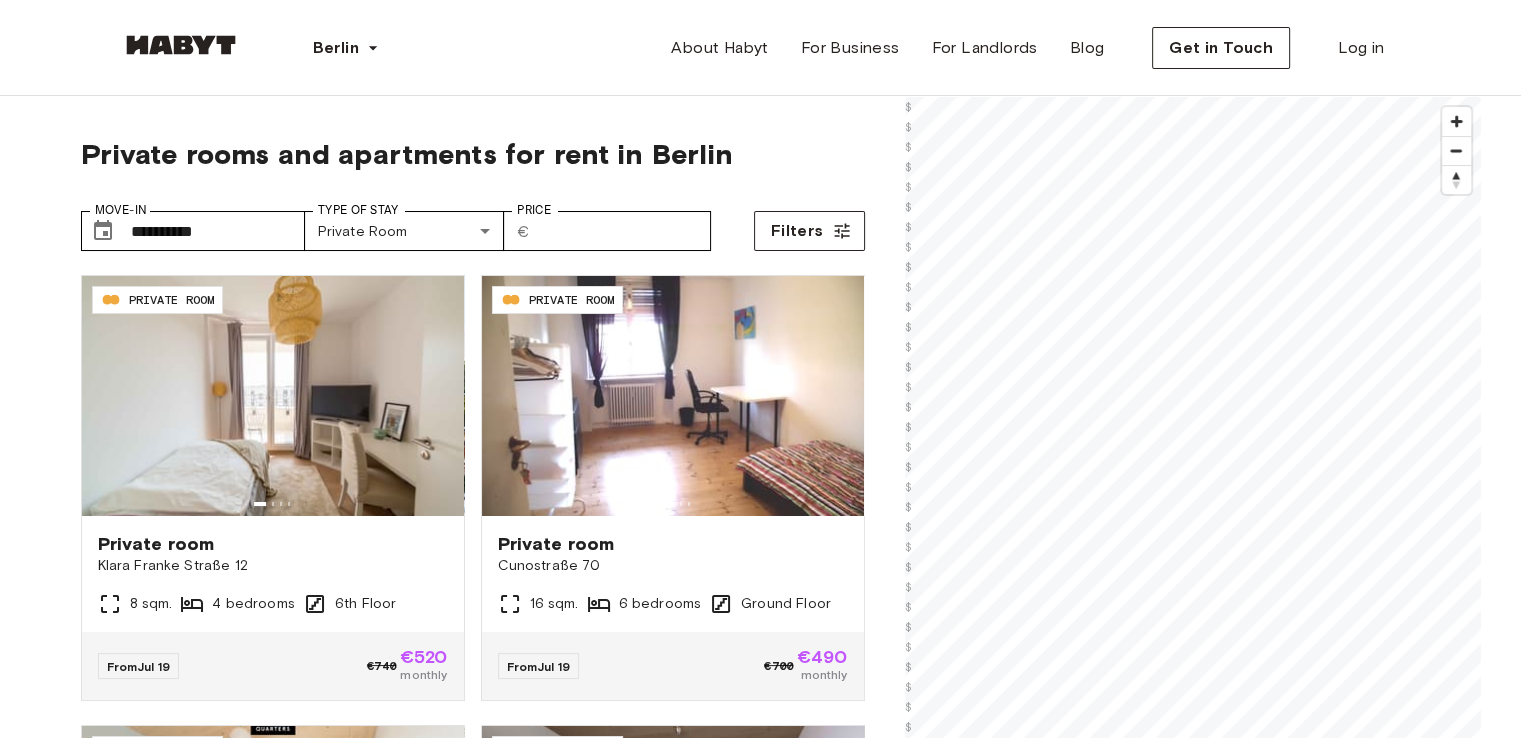 click on "**********" at bounding box center (760, 2376) 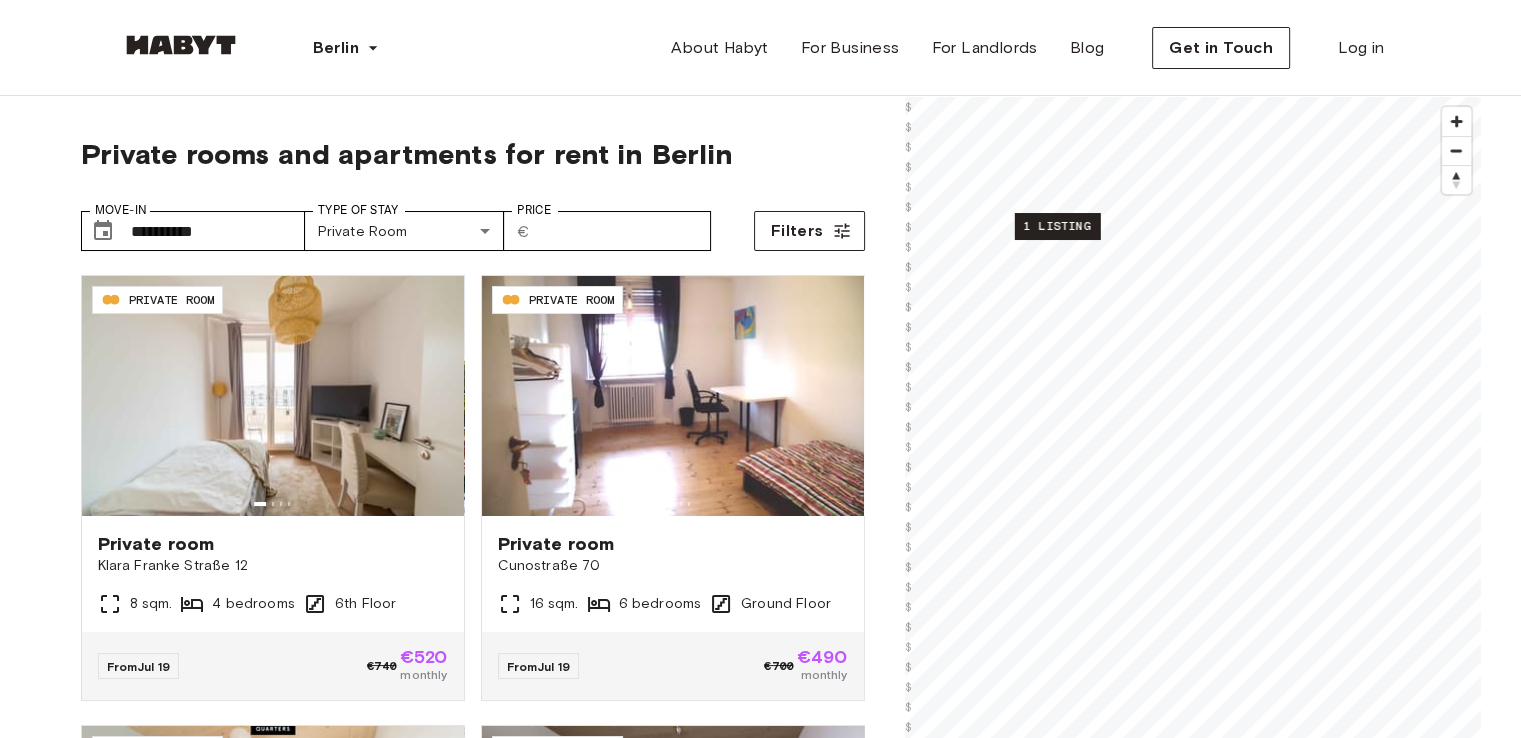 click on "1 listing" at bounding box center (1056, 226) 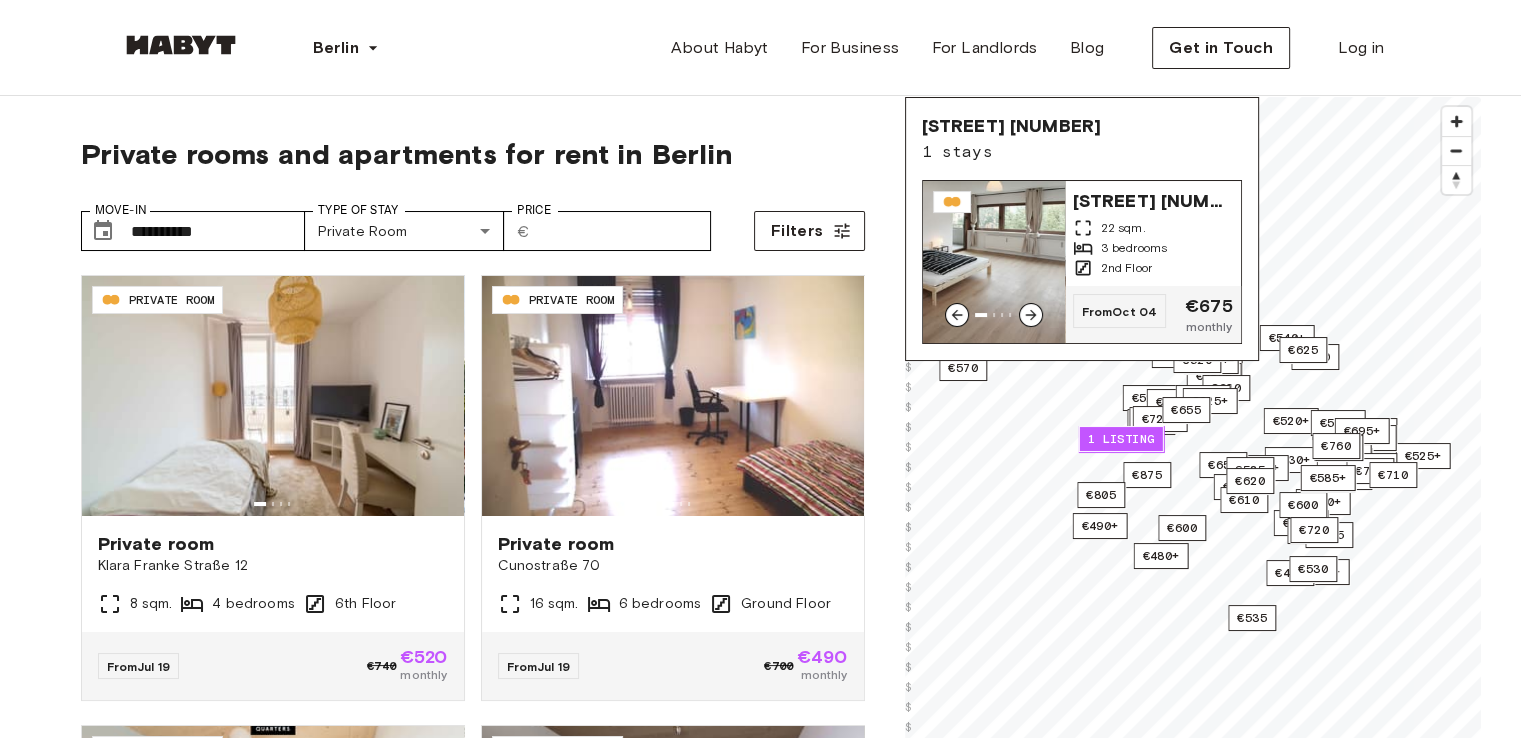 click at bounding box center [994, 262] 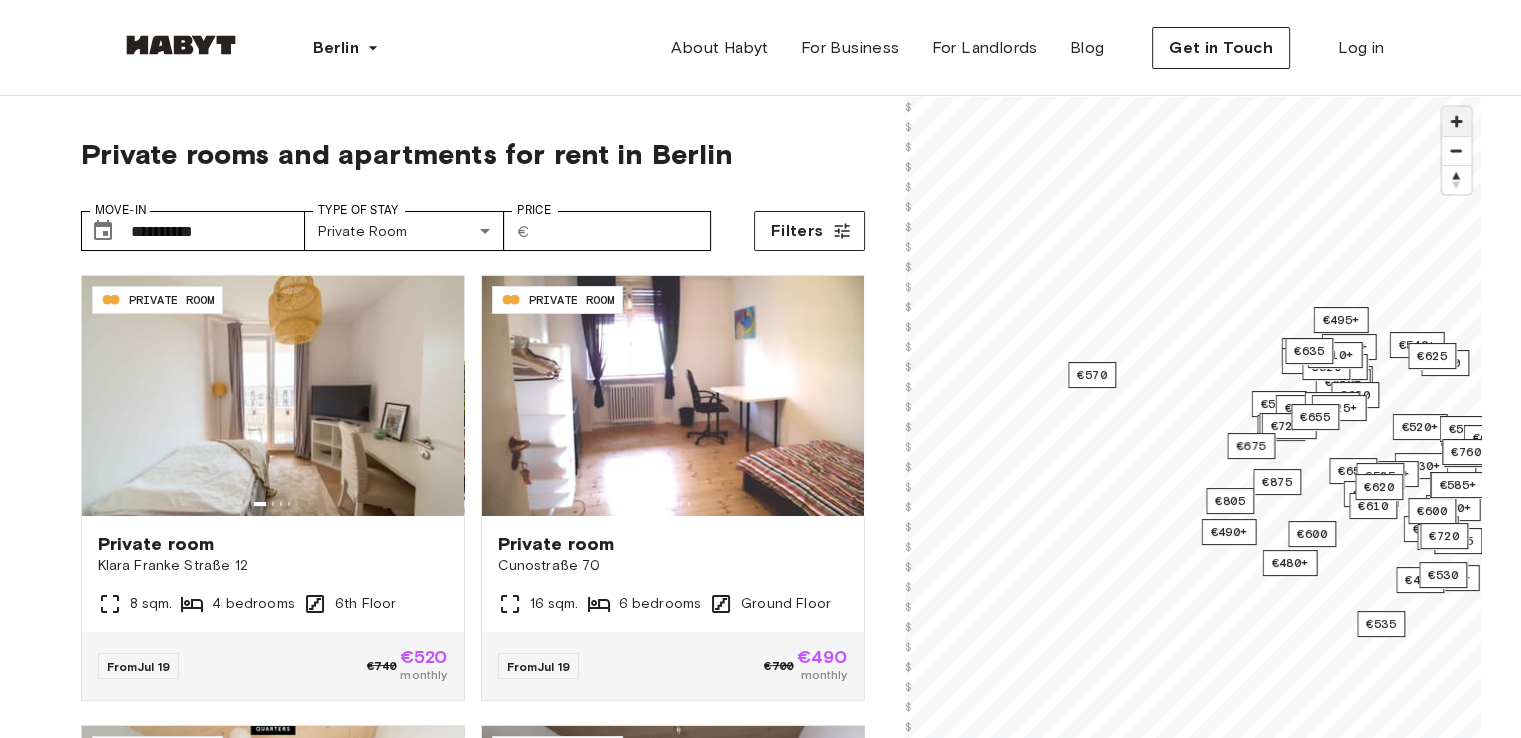click at bounding box center [1456, 121] 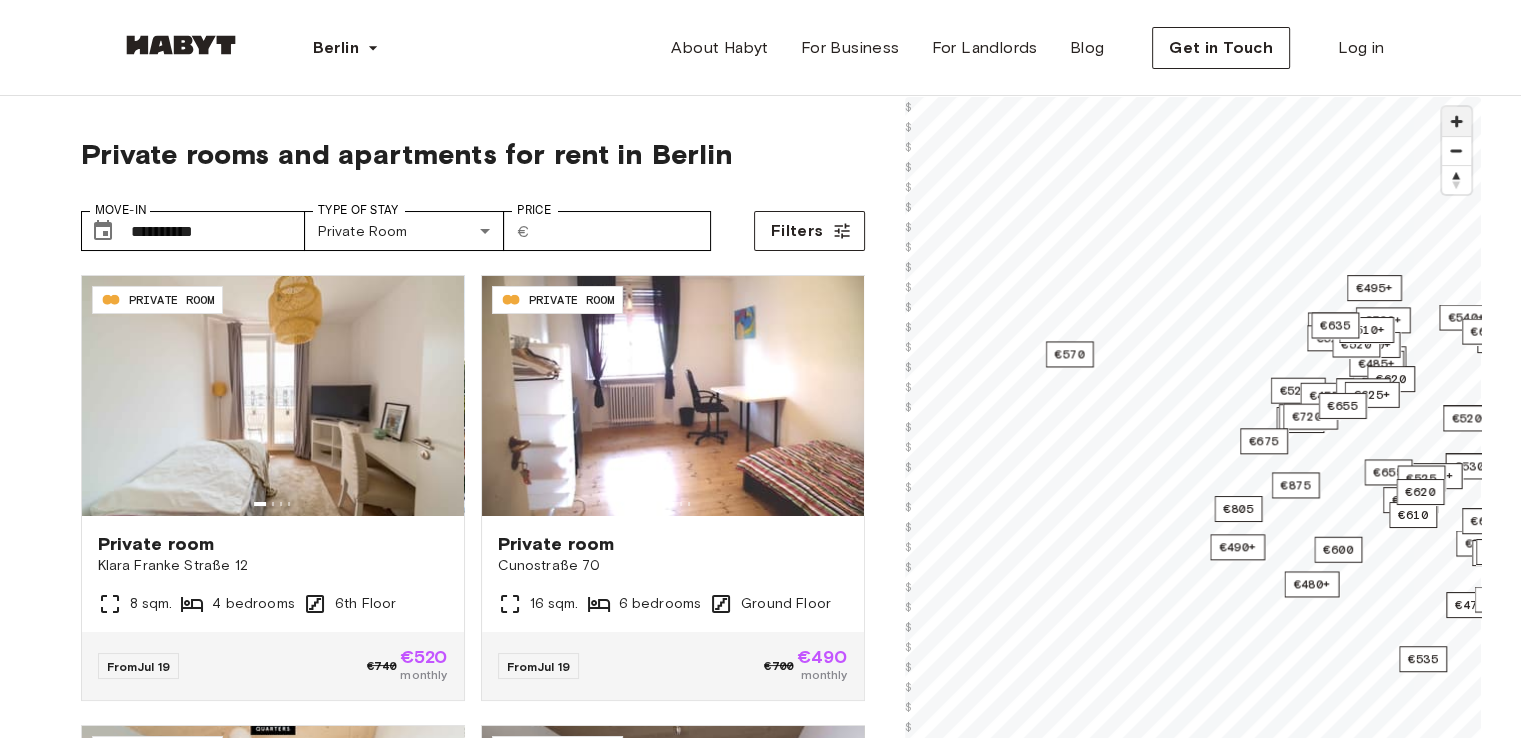 click at bounding box center [1456, 121] 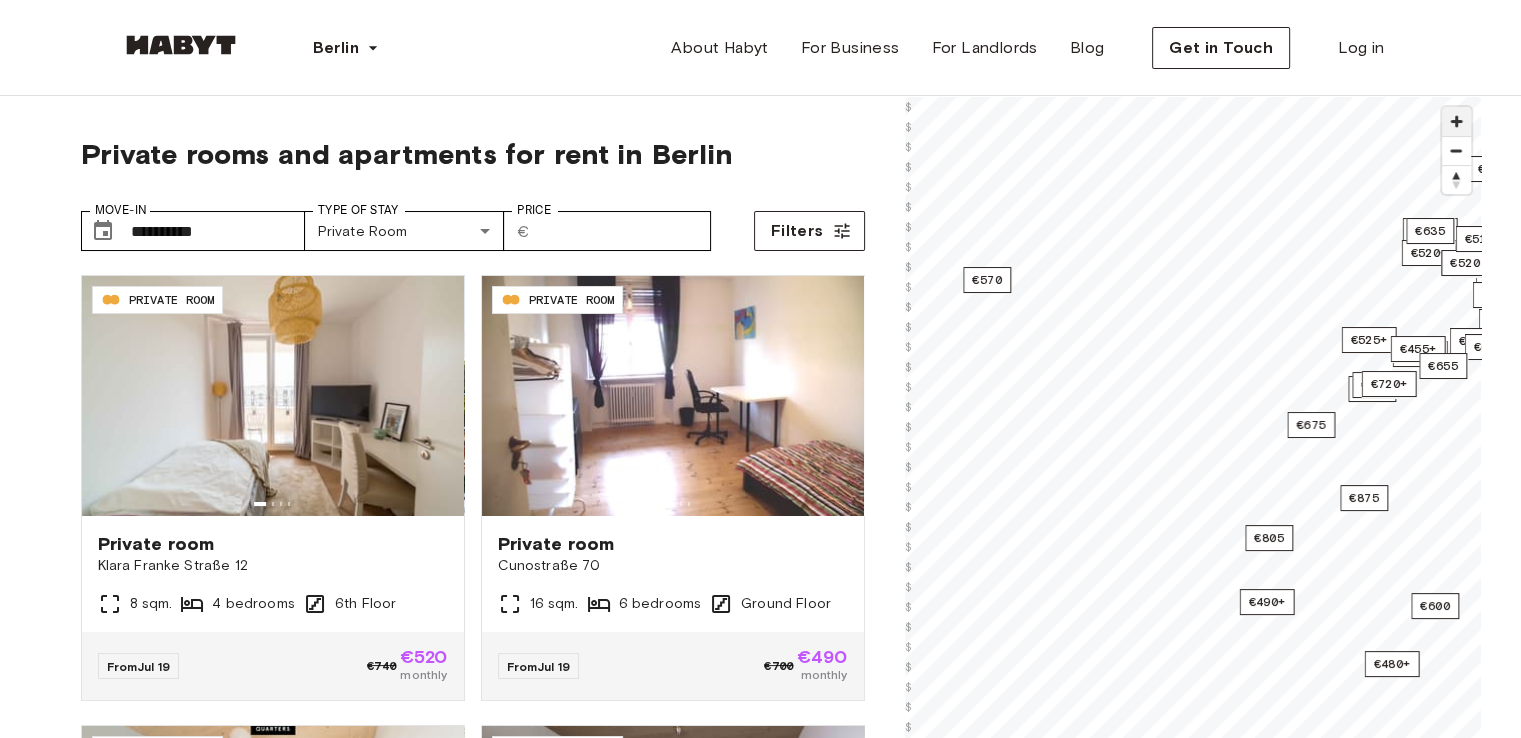 click at bounding box center [1456, 121] 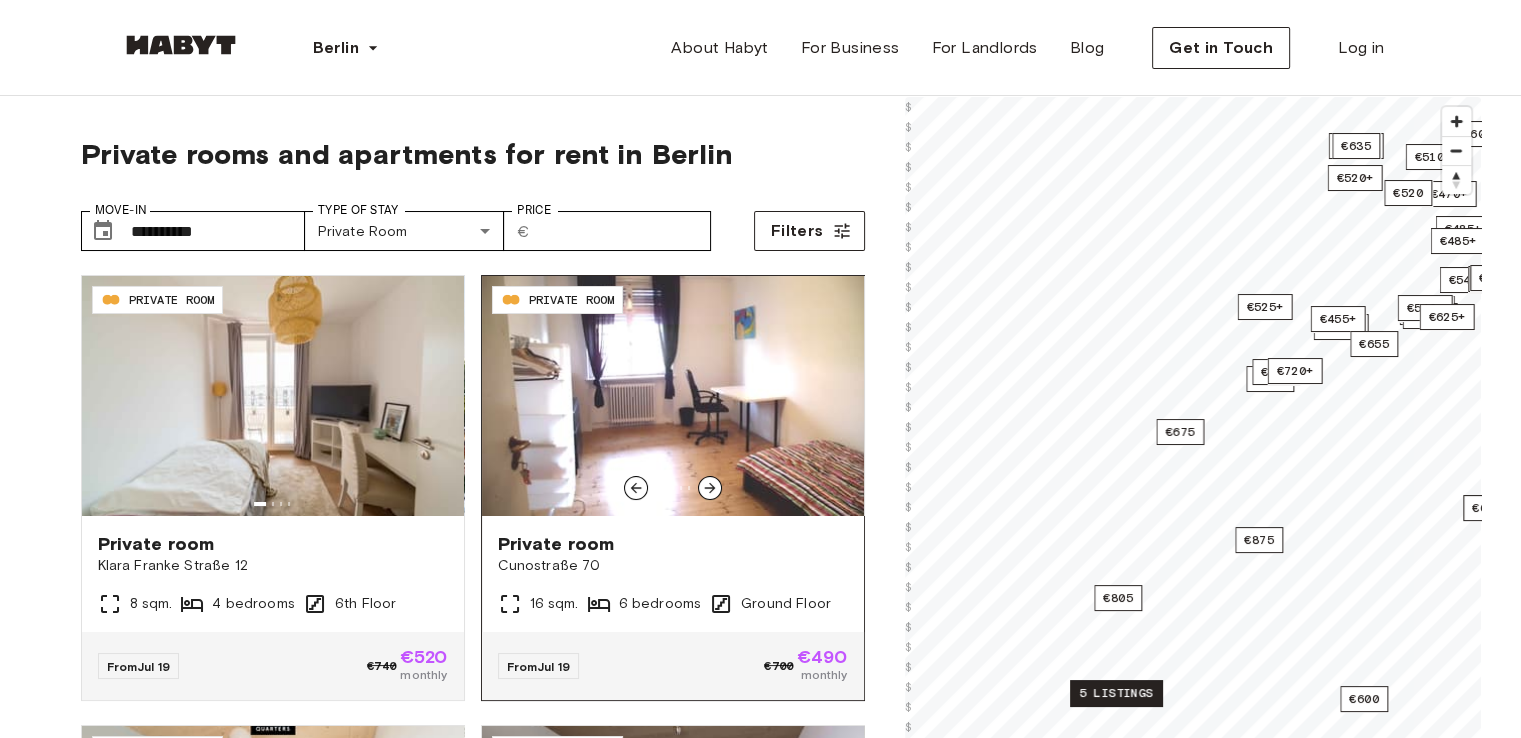click on "**********" at bounding box center (761, 555) 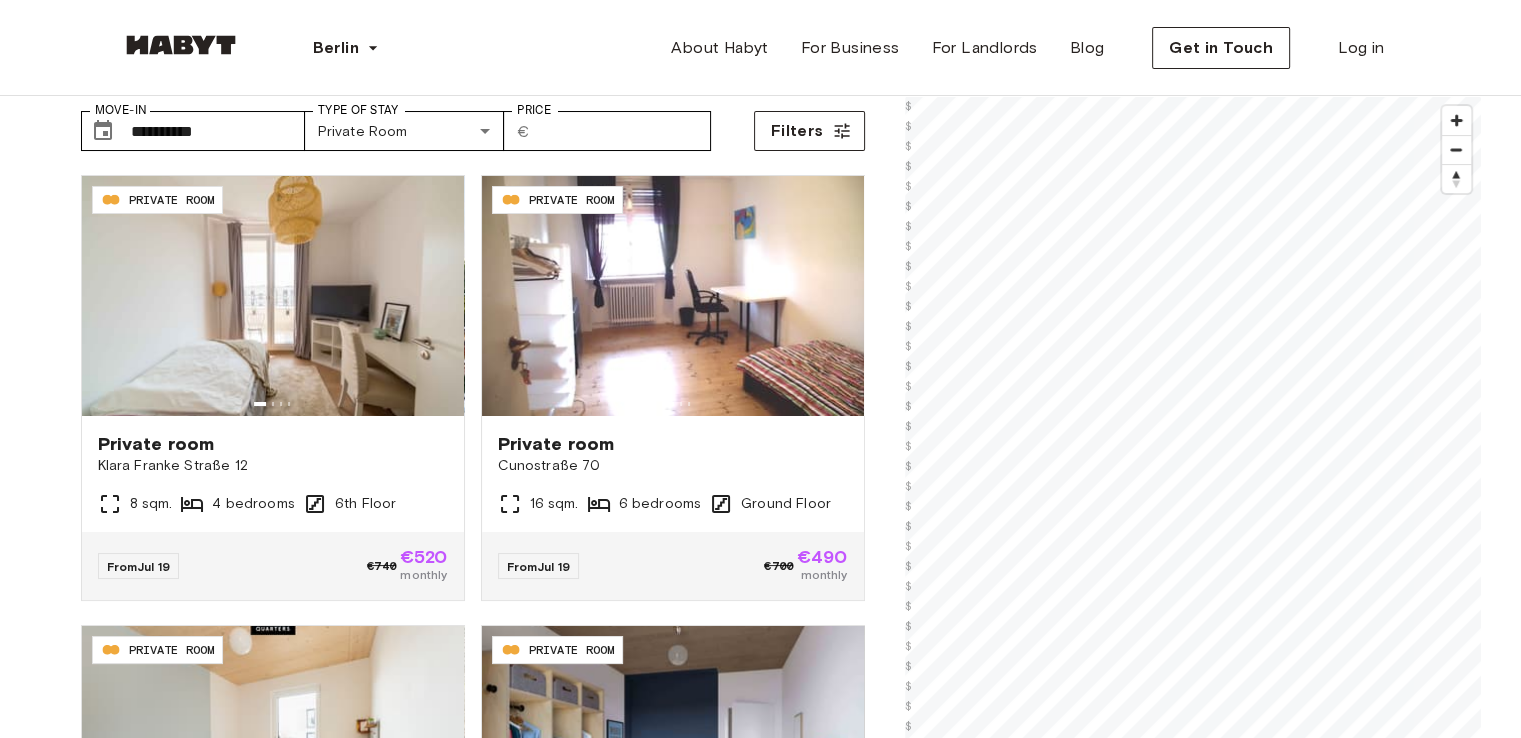 scroll, scrollTop: 100, scrollLeft: 0, axis: vertical 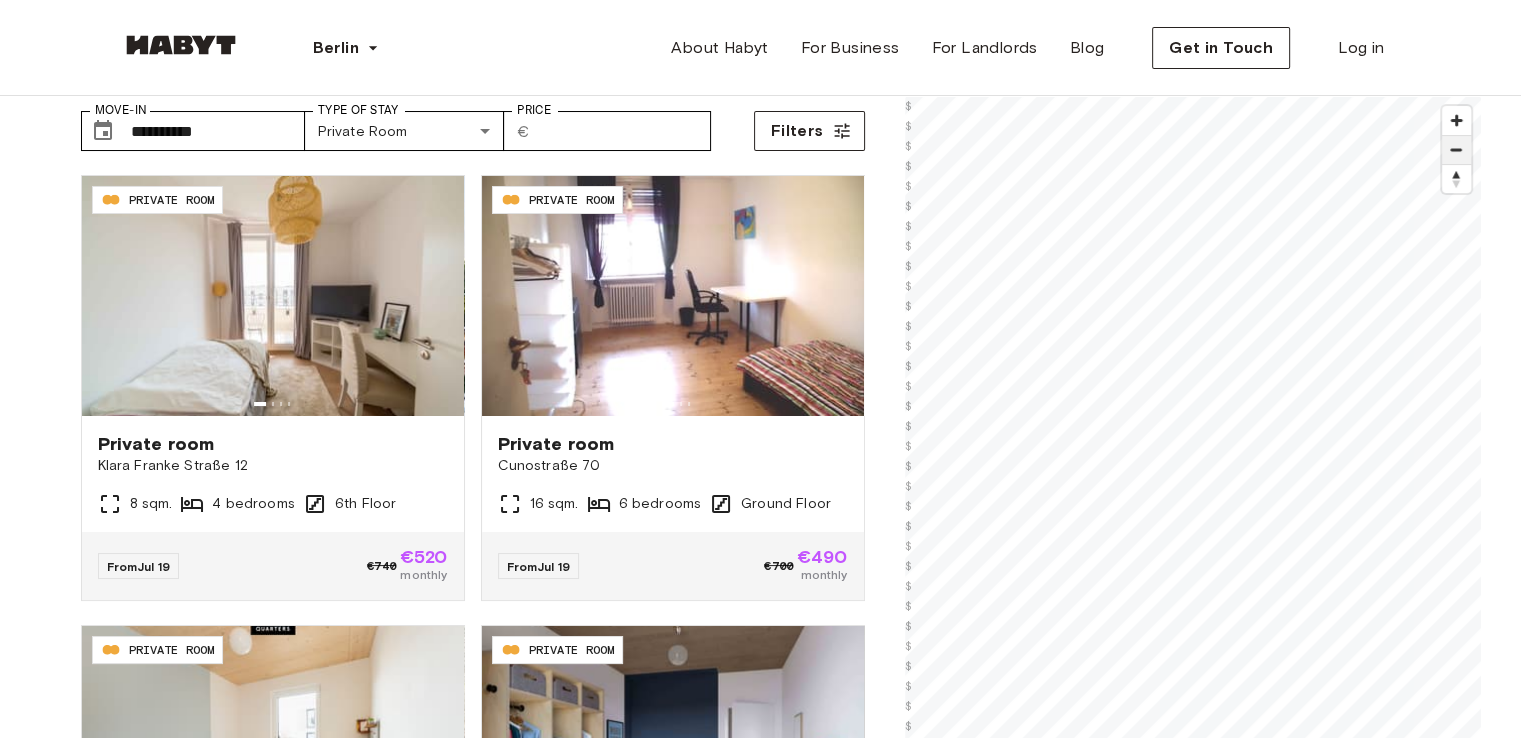 click at bounding box center (1456, 150) 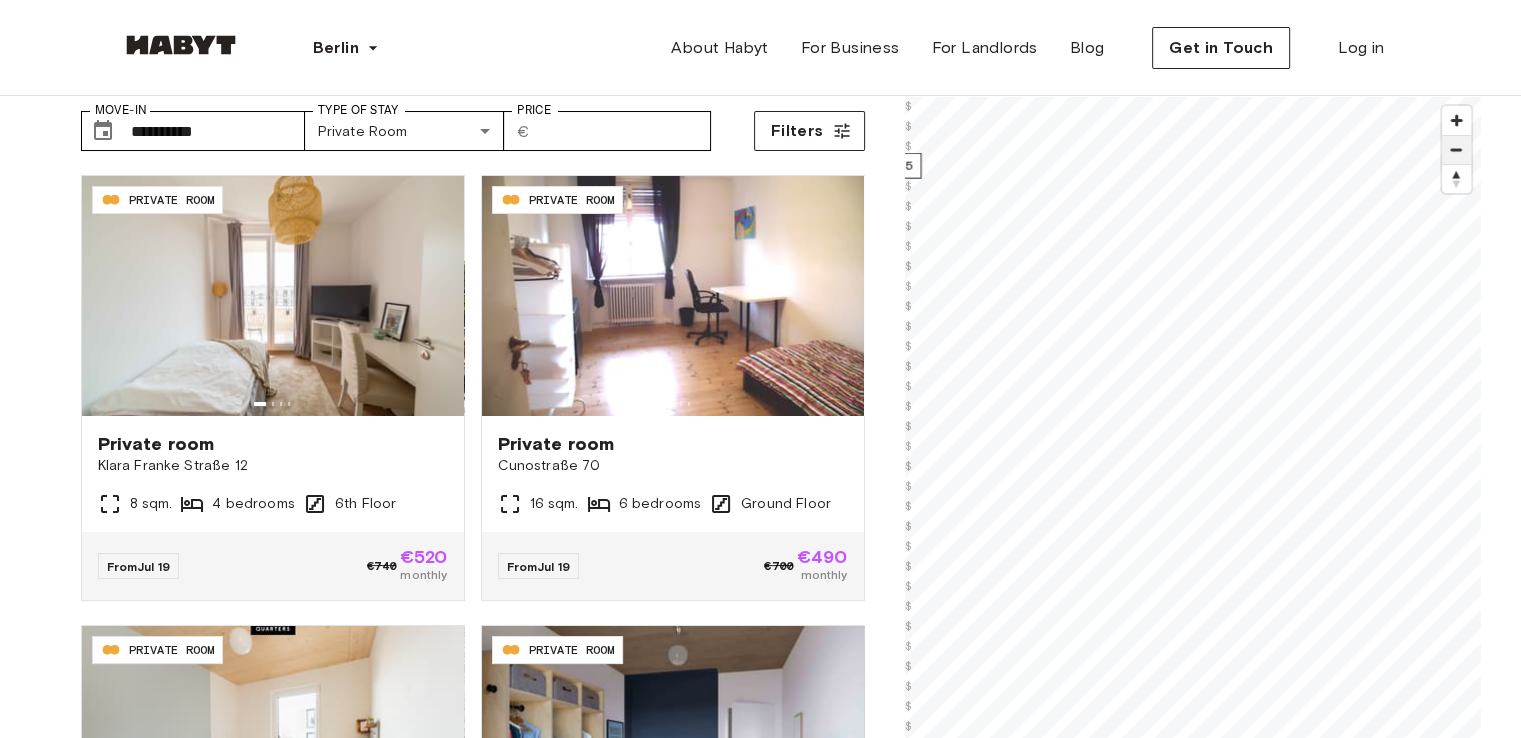 click at bounding box center [1456, 150] 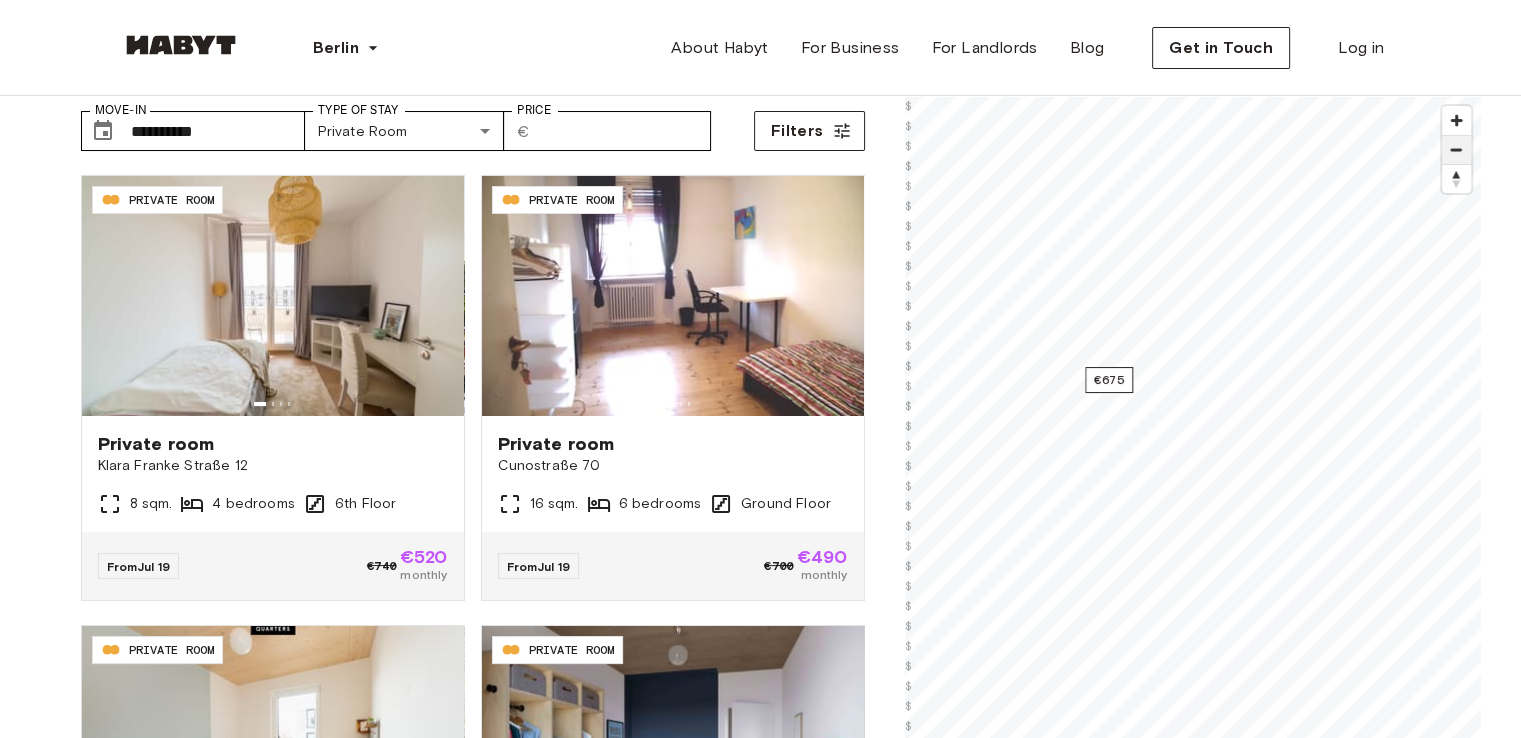 click at bounding box center [1456, 150] 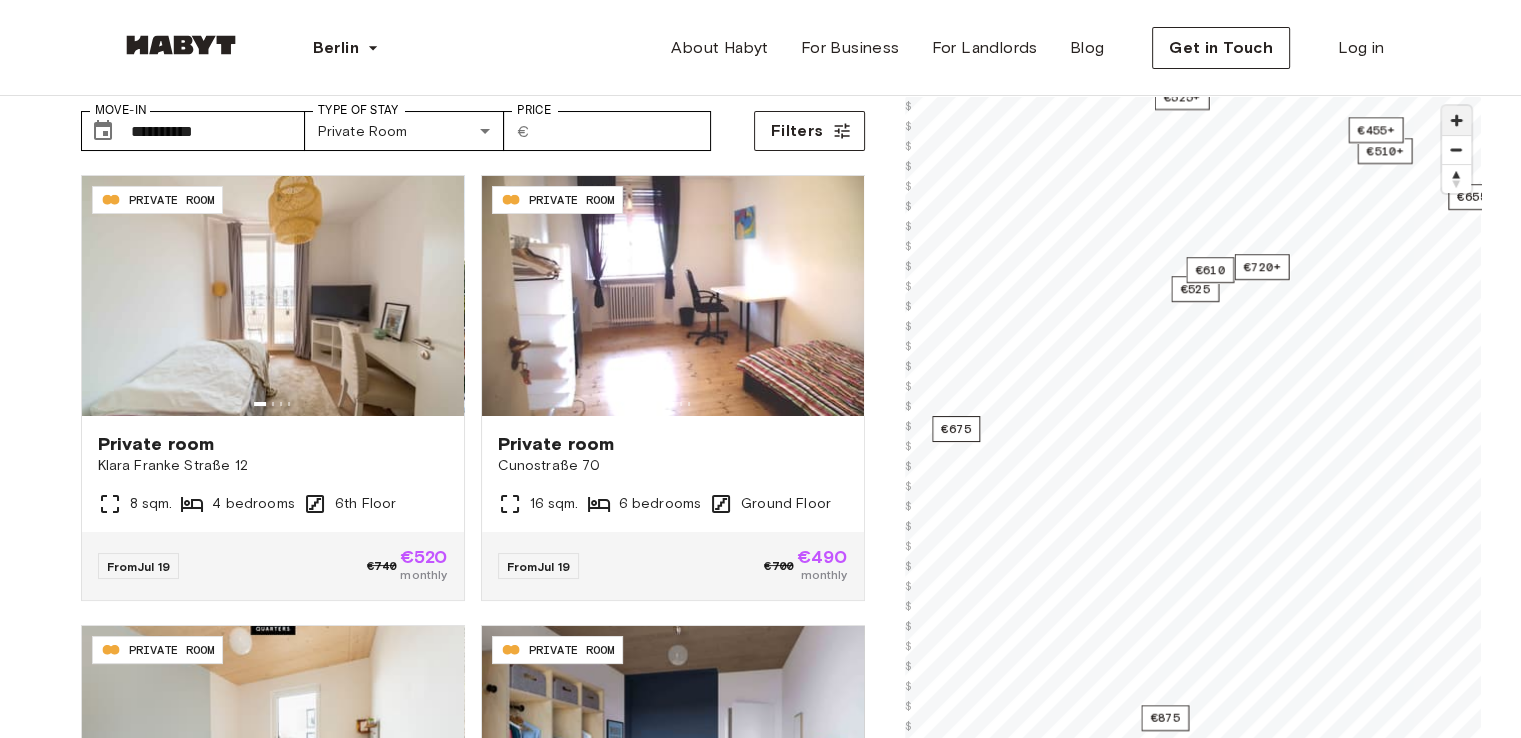 click at bounding box center (1456, 120) 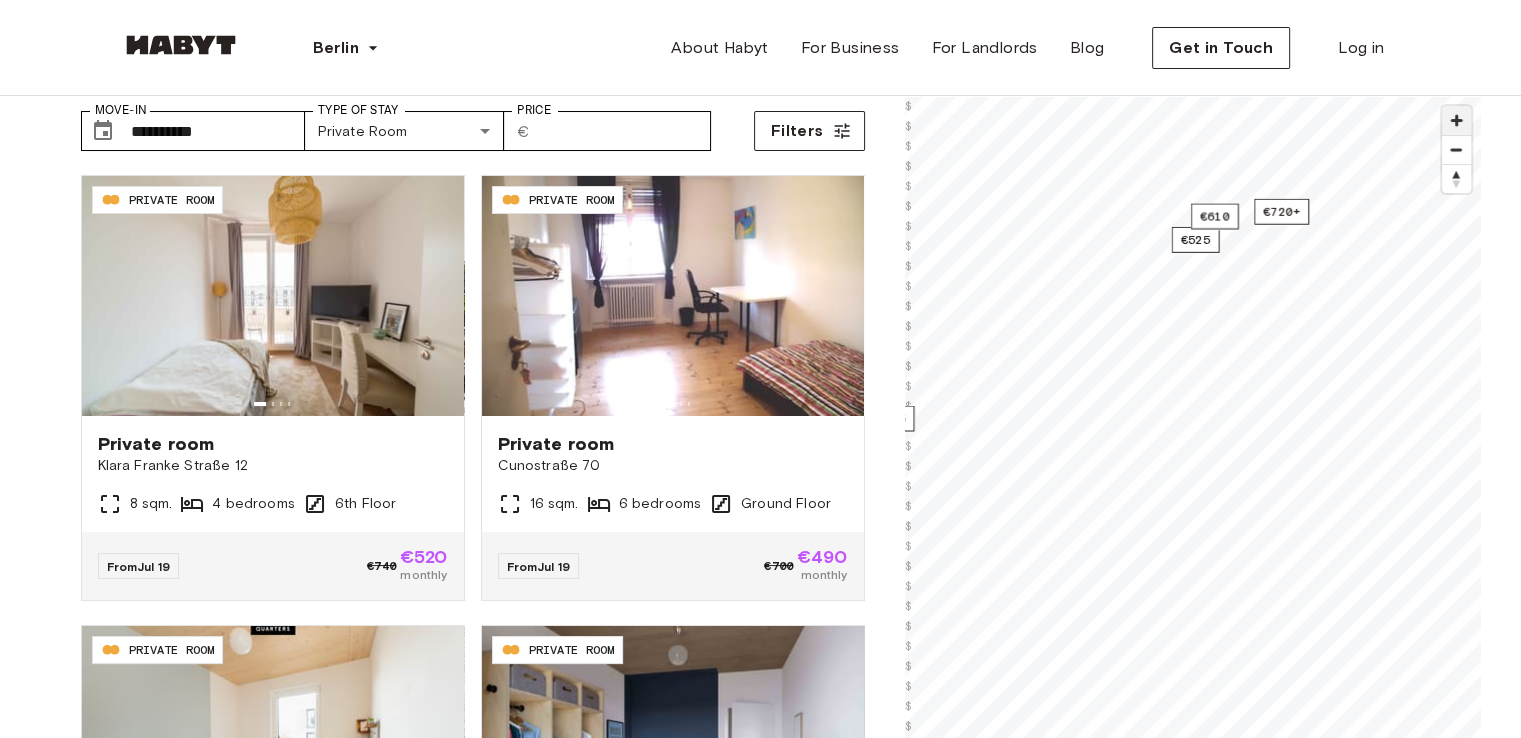 click at bounding box center [1456, 120] 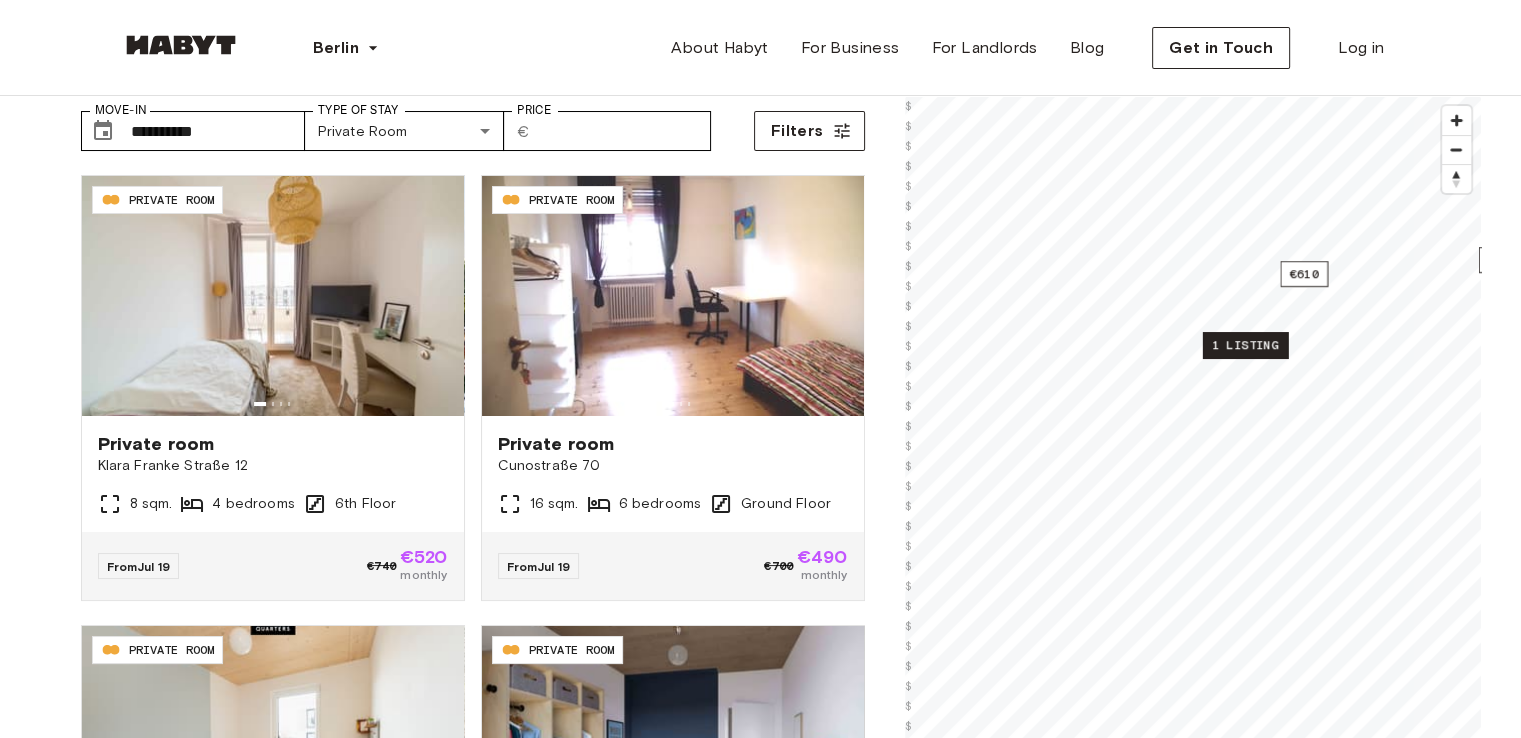 click on "1 listing" at bounding box center (1244, 345) 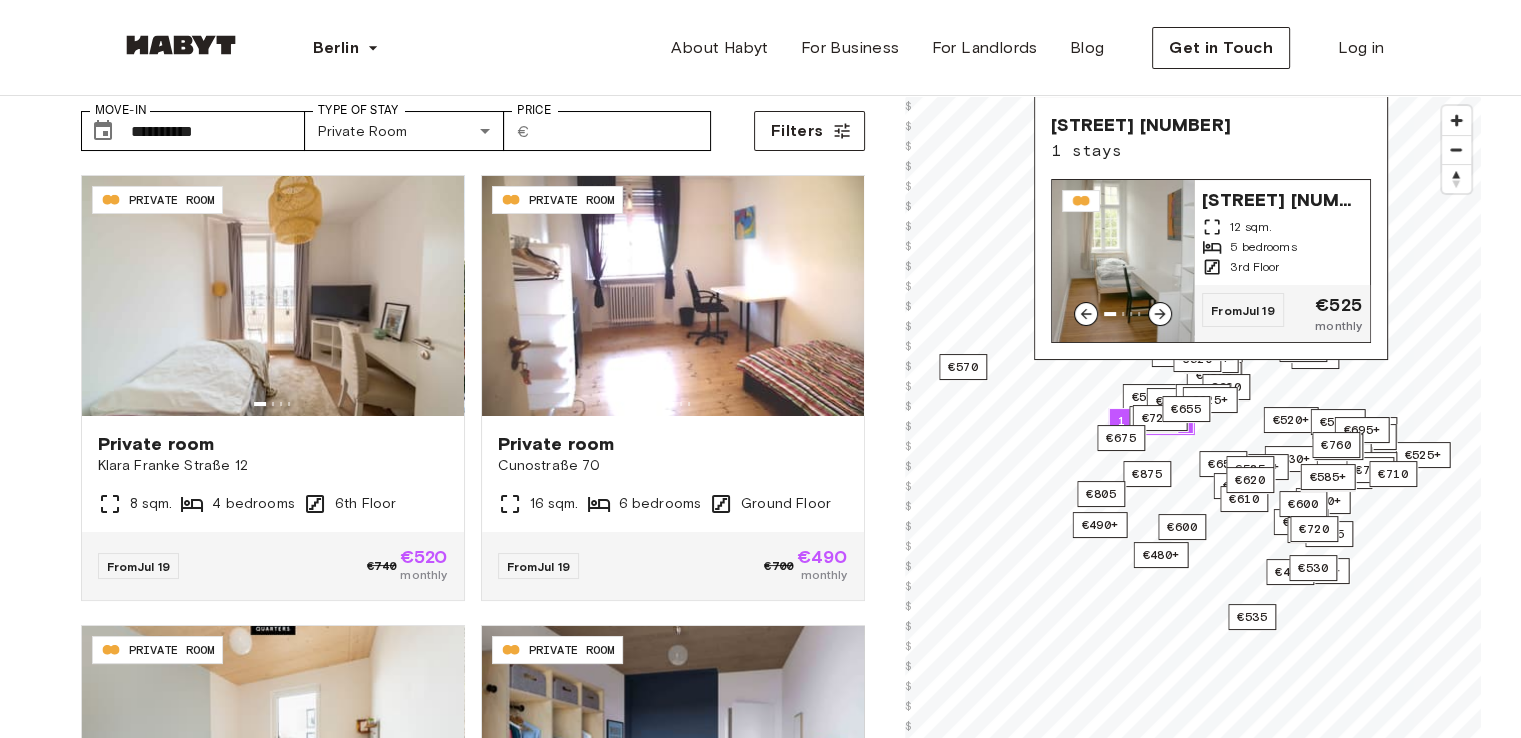 click at bounding box center (1123, 261) 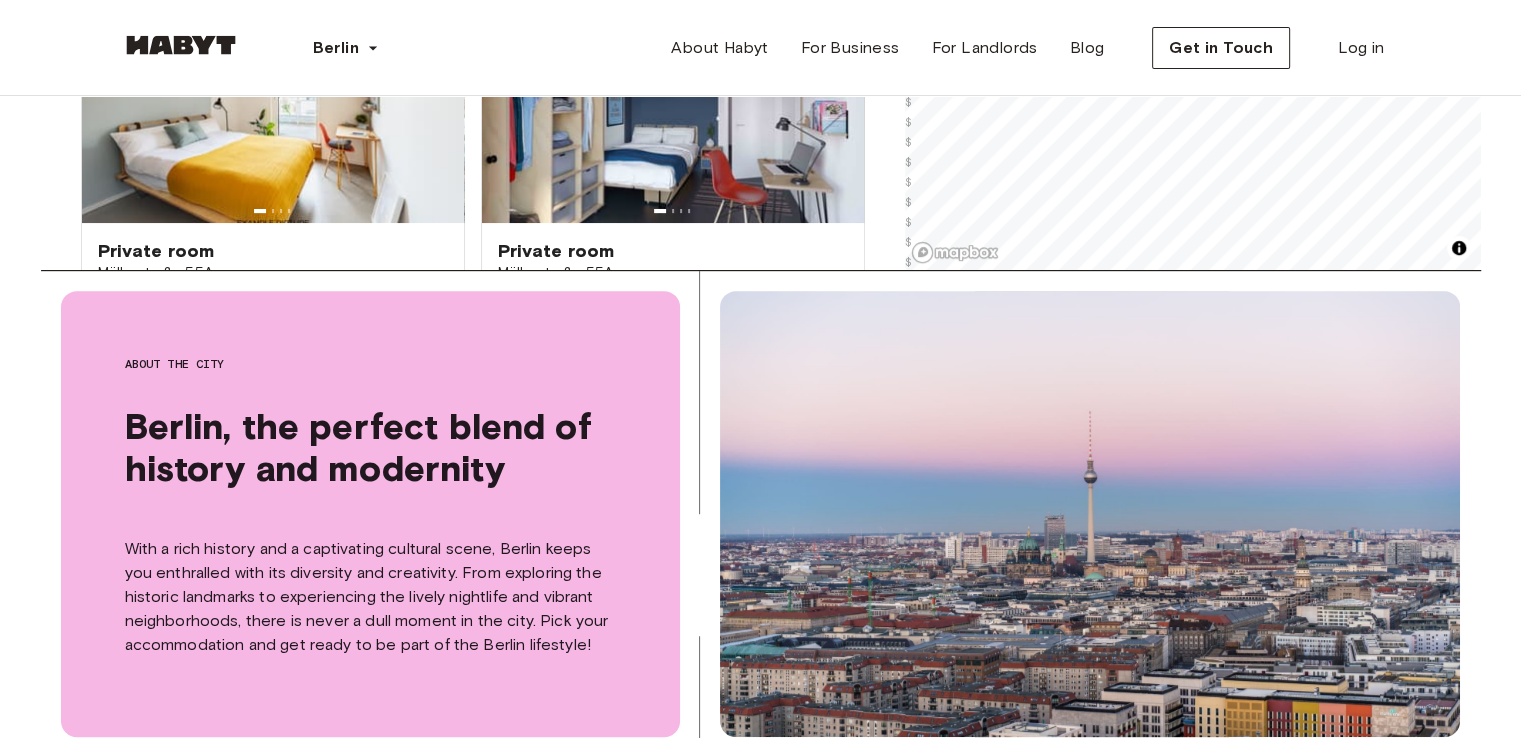 scroll, scrollTop: 1000, scrollLeft: 0, axis: vertical 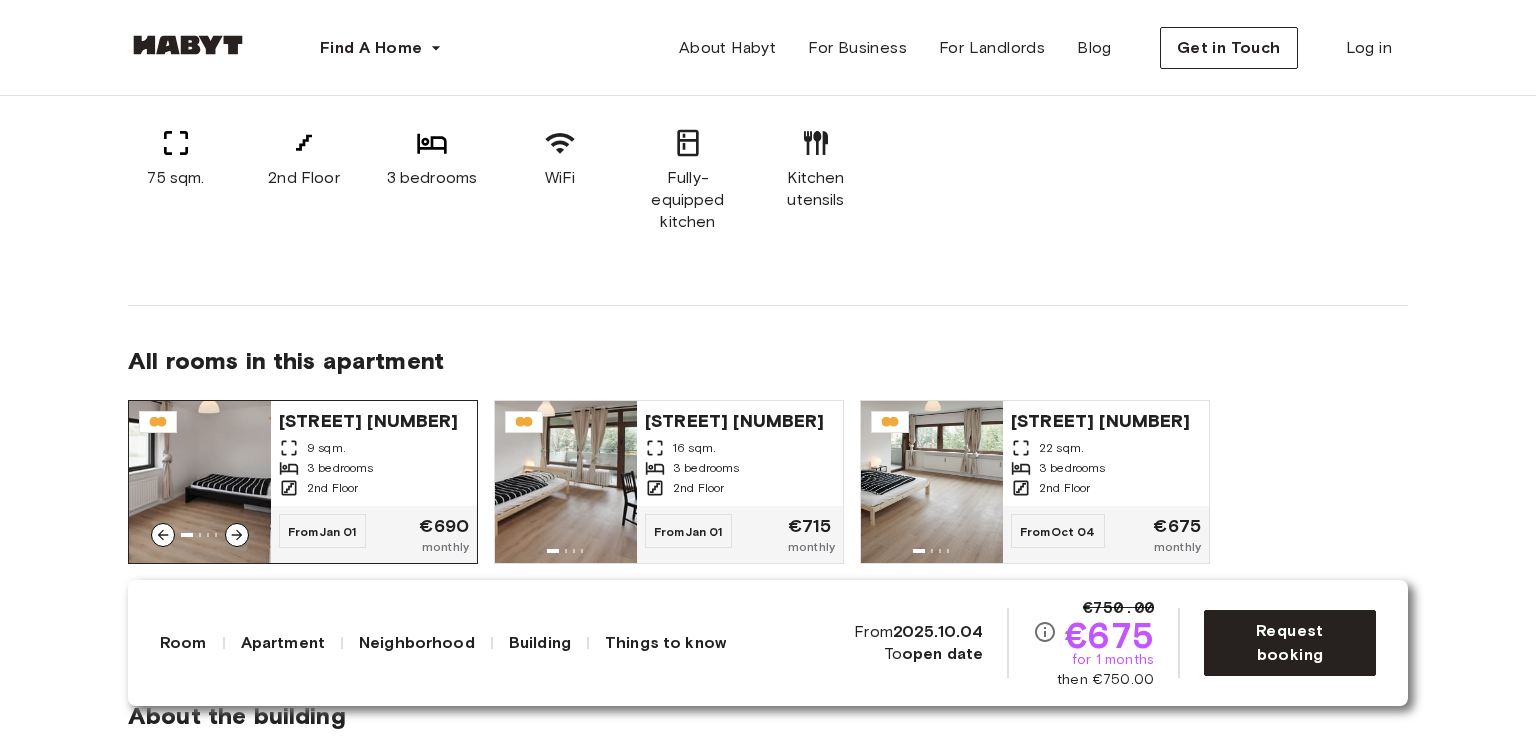 click at bounding box center [200, 482] 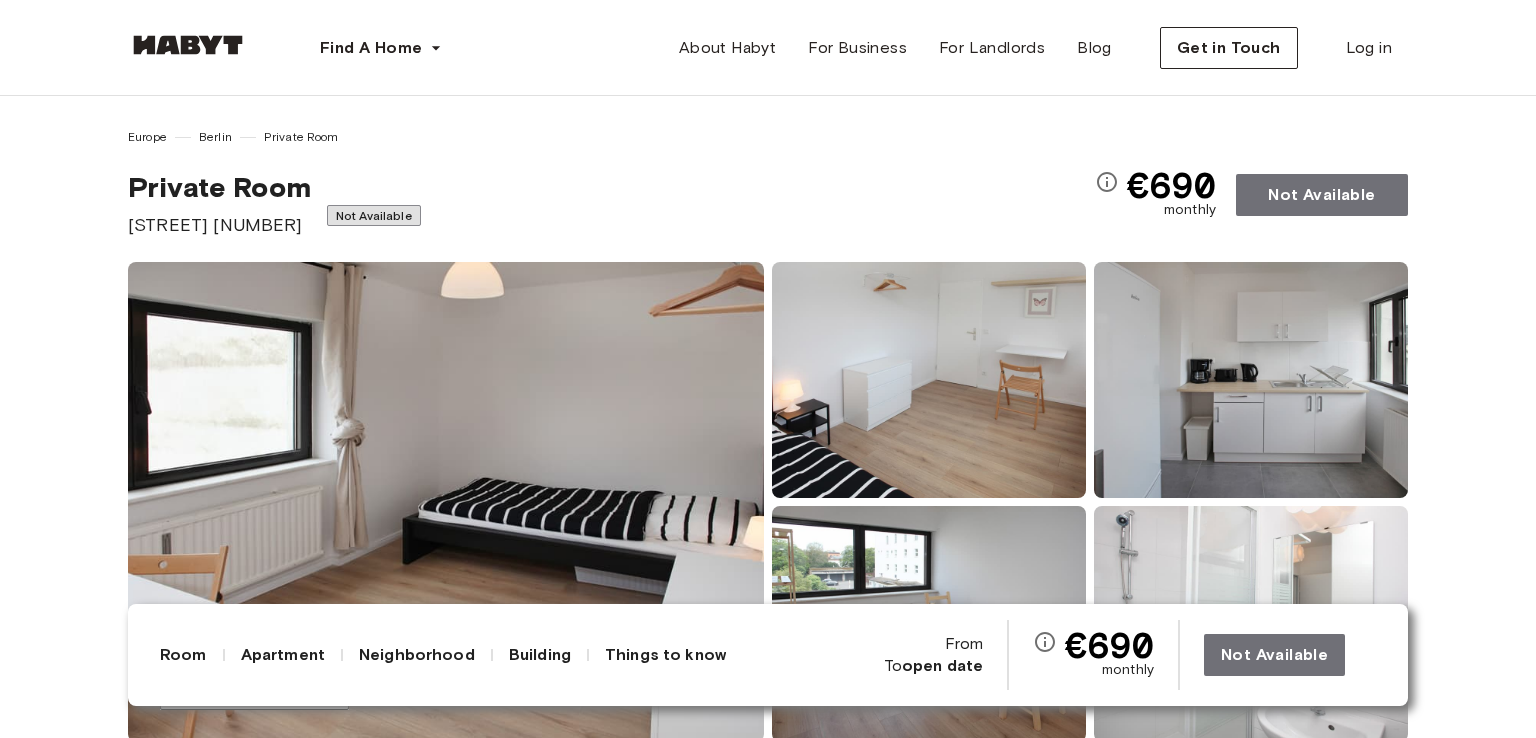 scroll, scrollTop: 0, scrollLeft: 0, axis: both 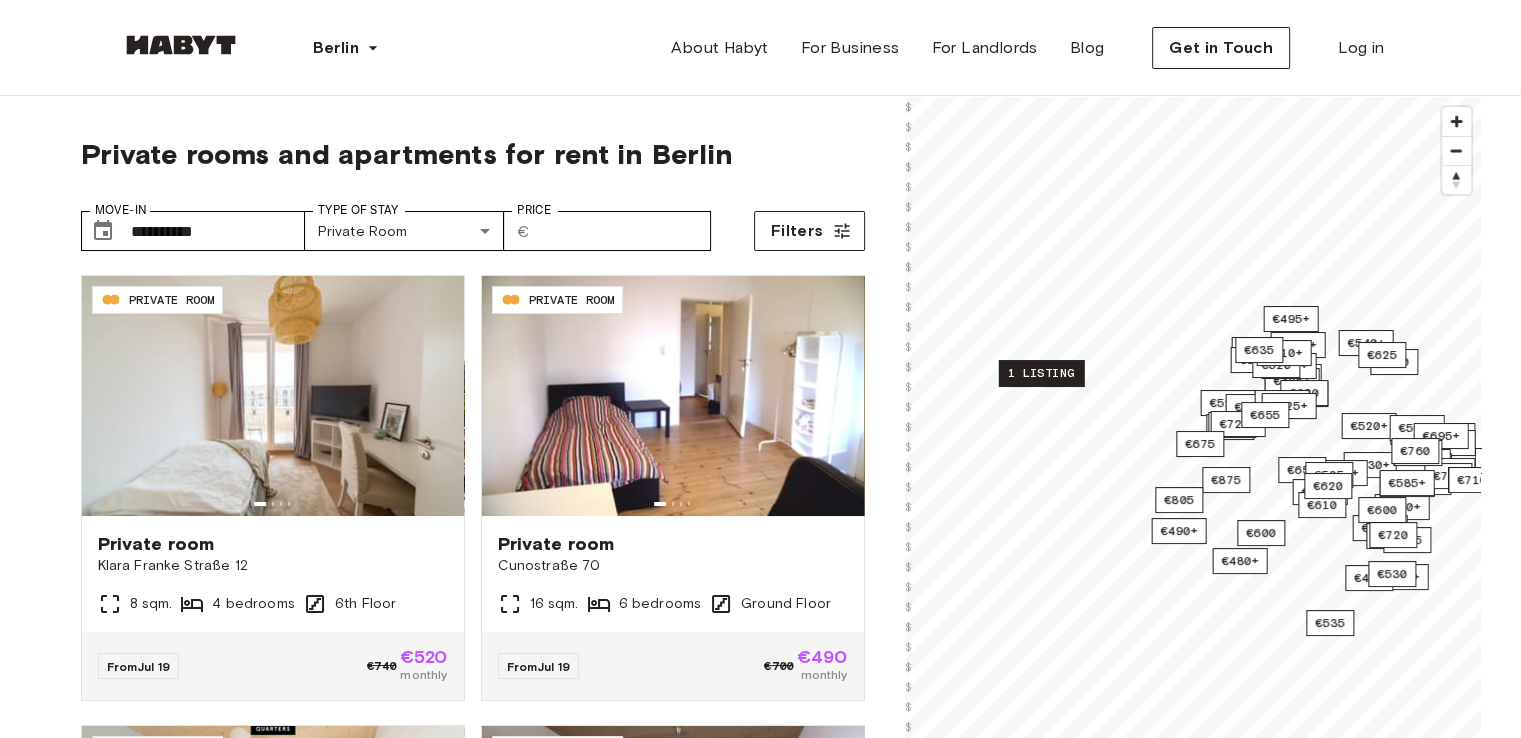 click on "1 listing" at bounding box center (1040, 373) 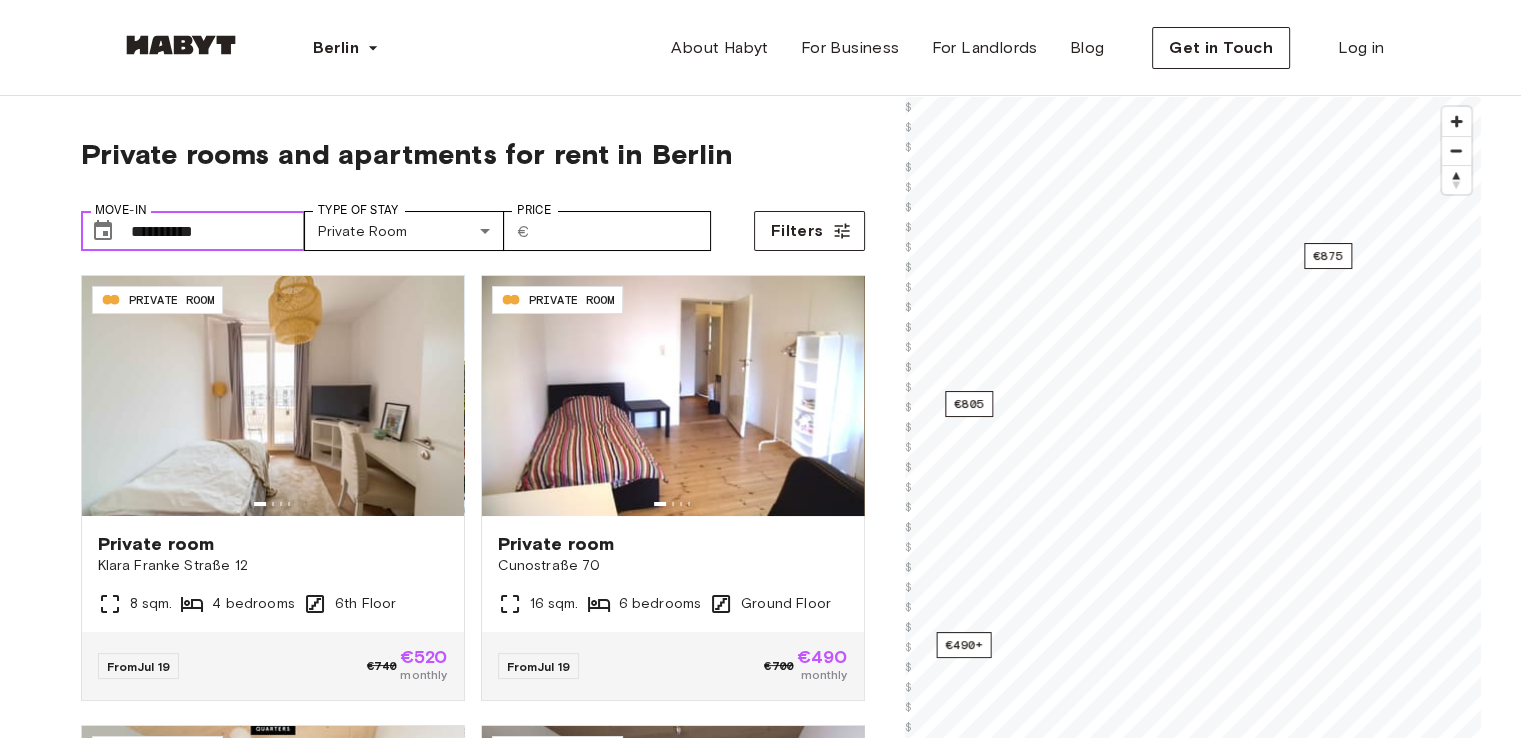 click on "**********" at bounding box center [218, 231] 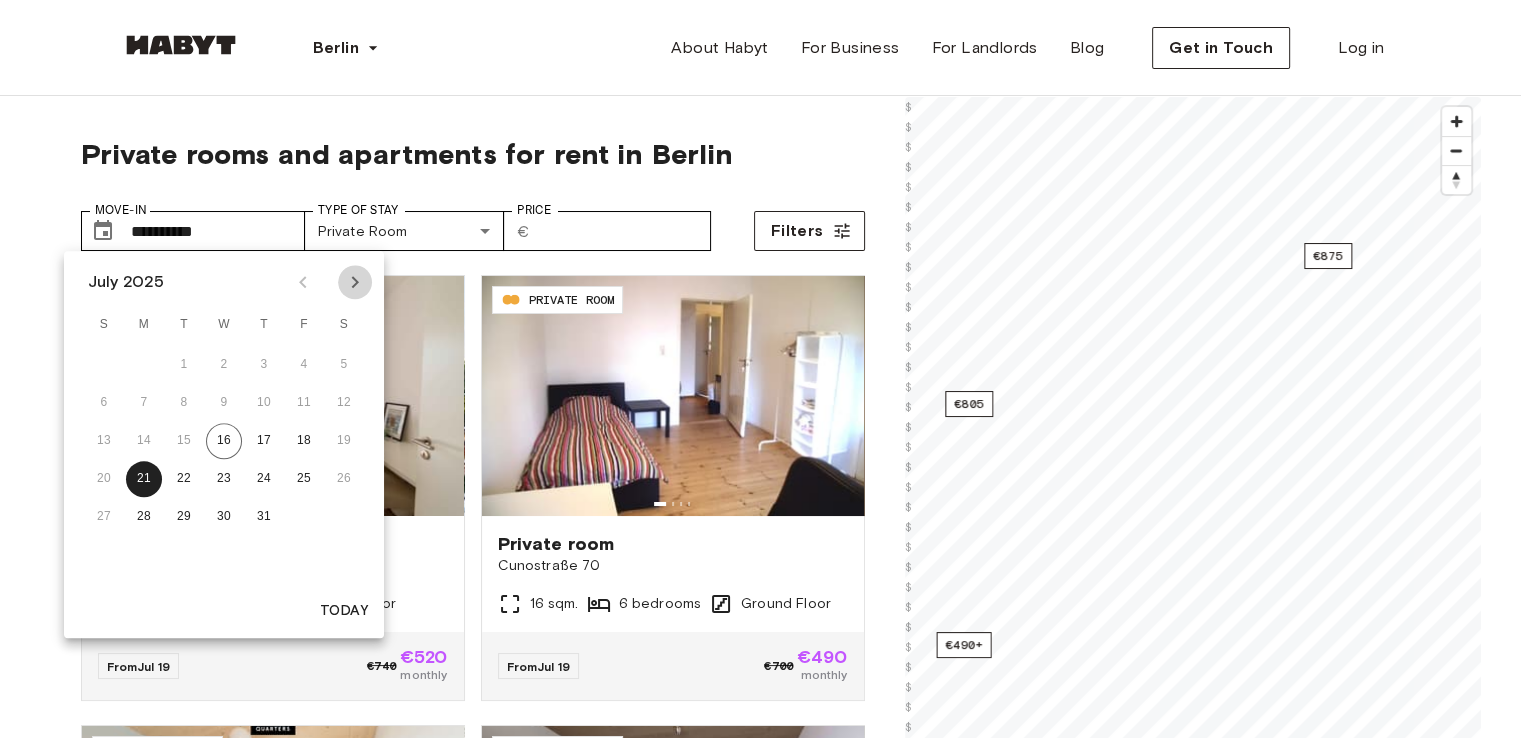 click 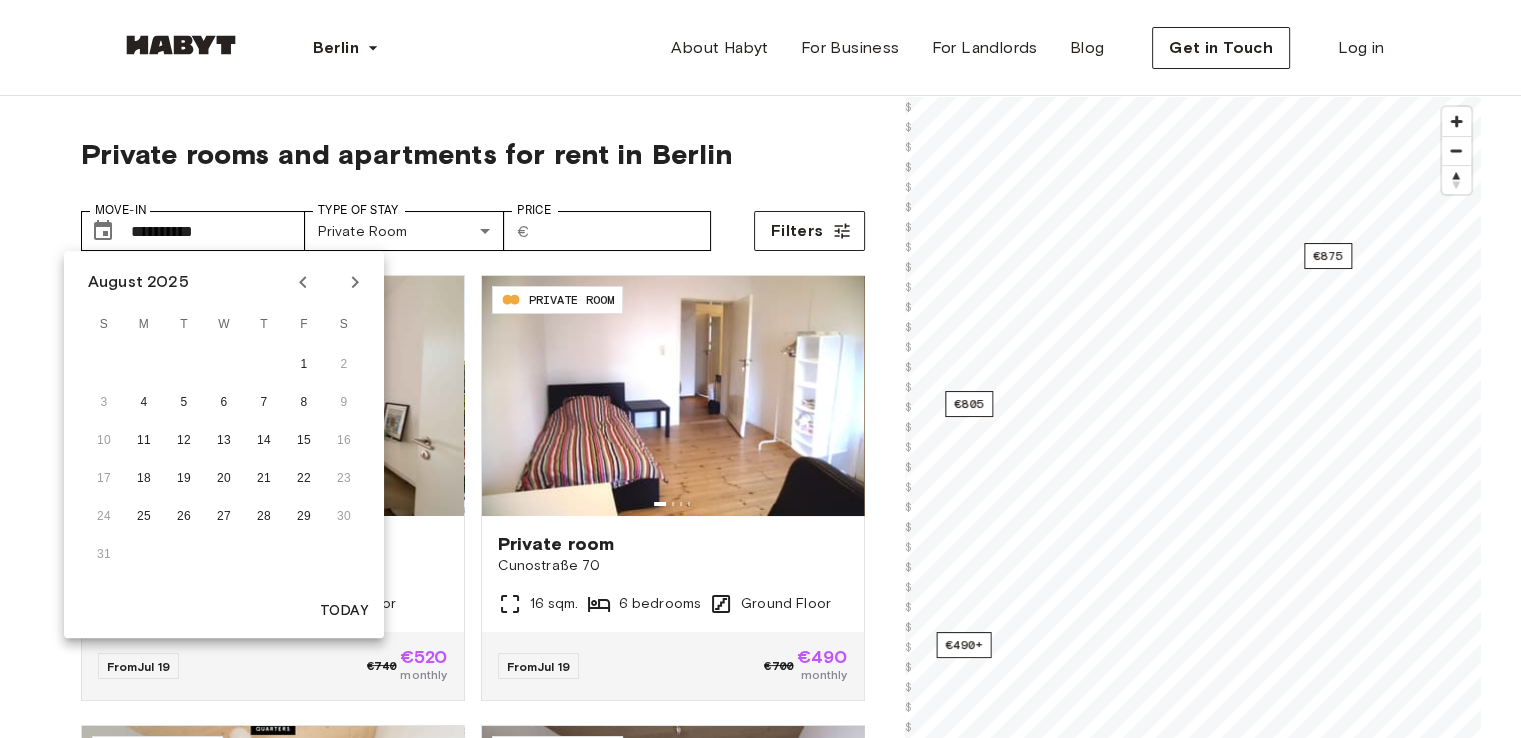 click 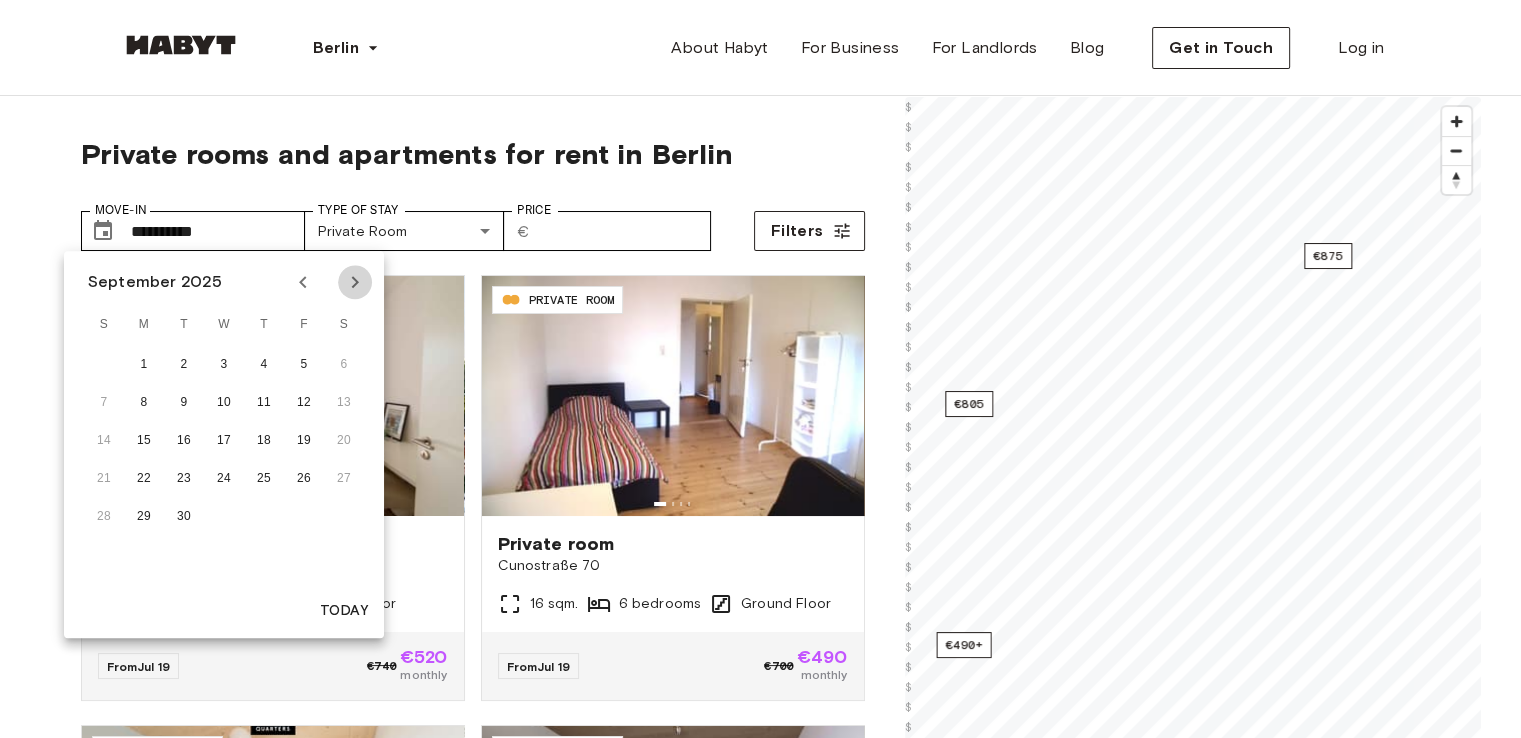 click 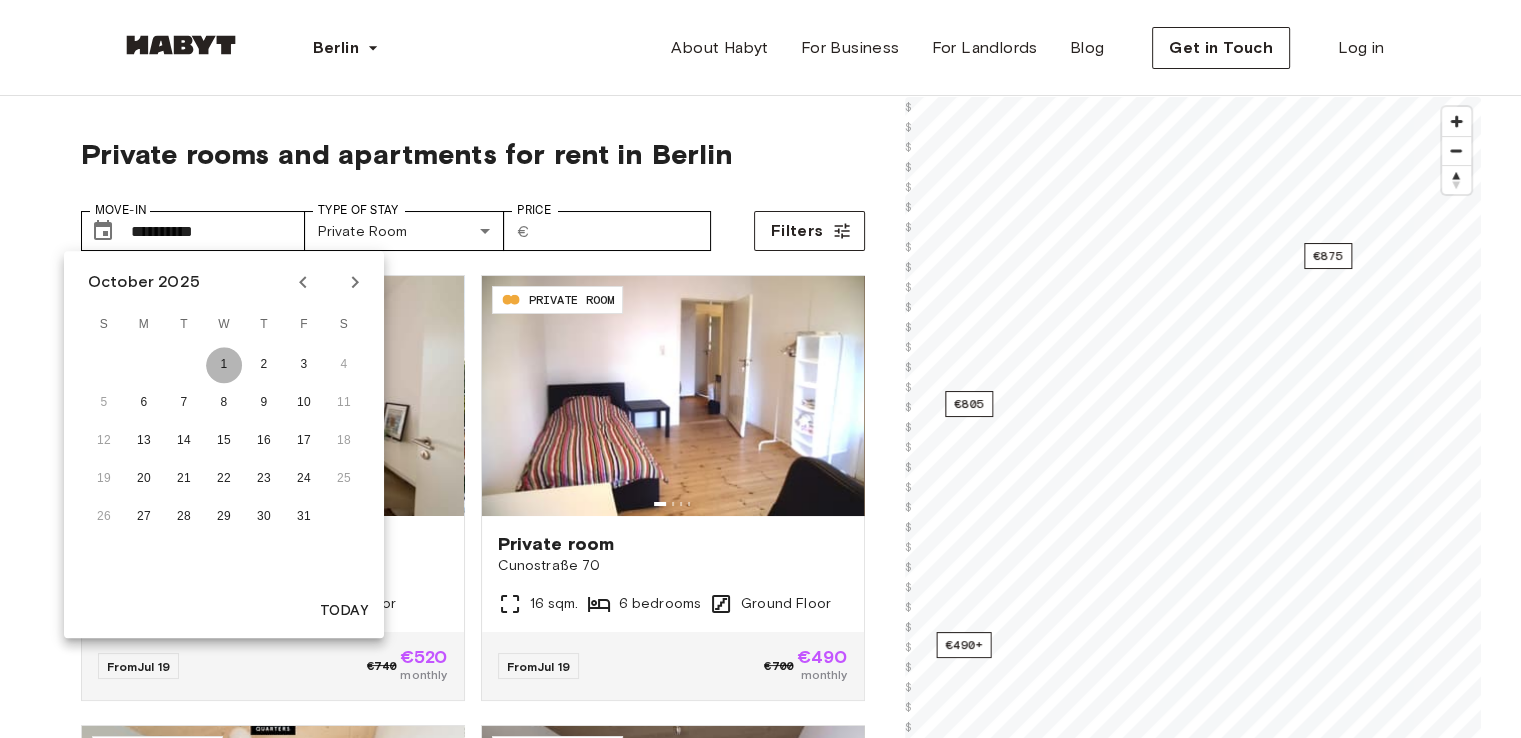 click on "1" at bounding box center [224, 365] 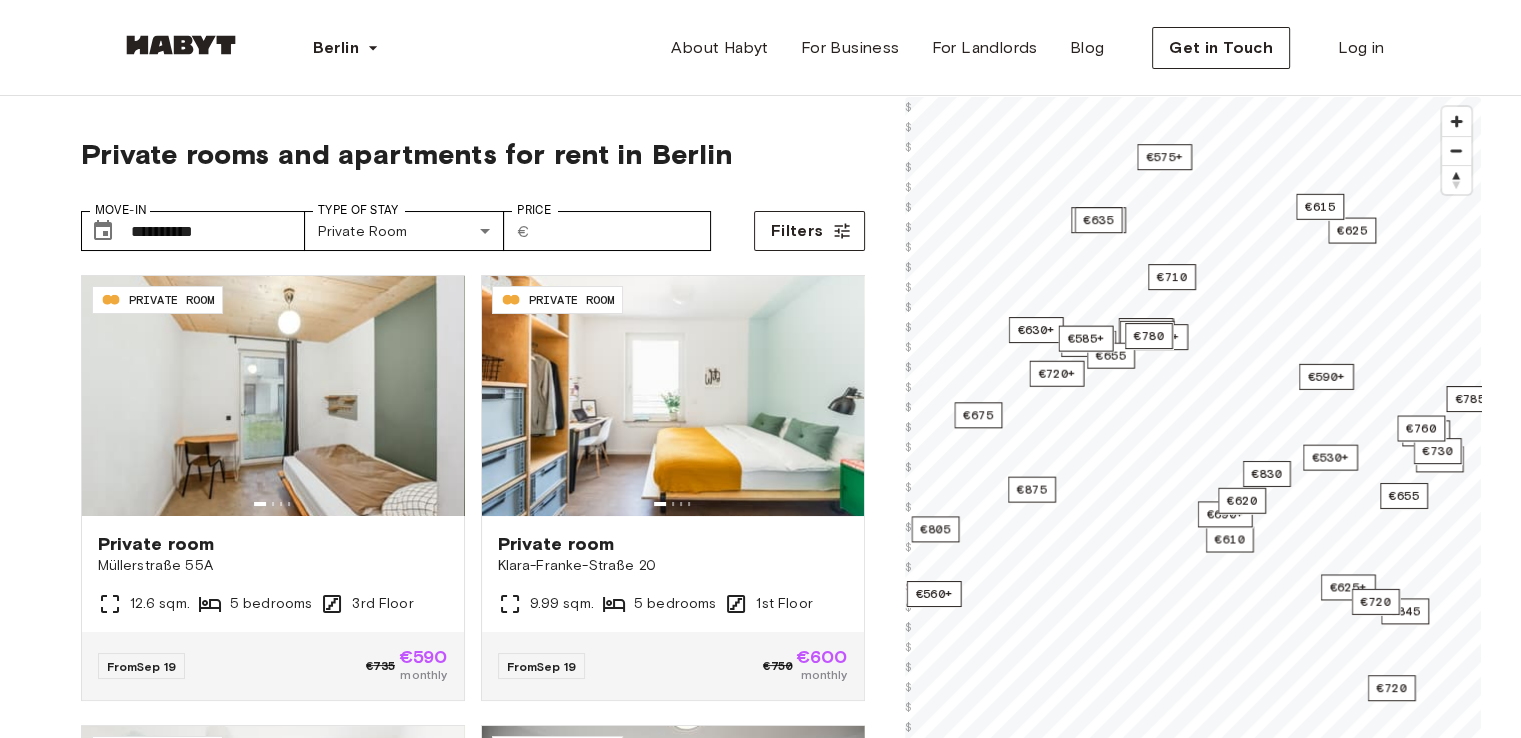 click on "**********" at bounding box center (761, 555) 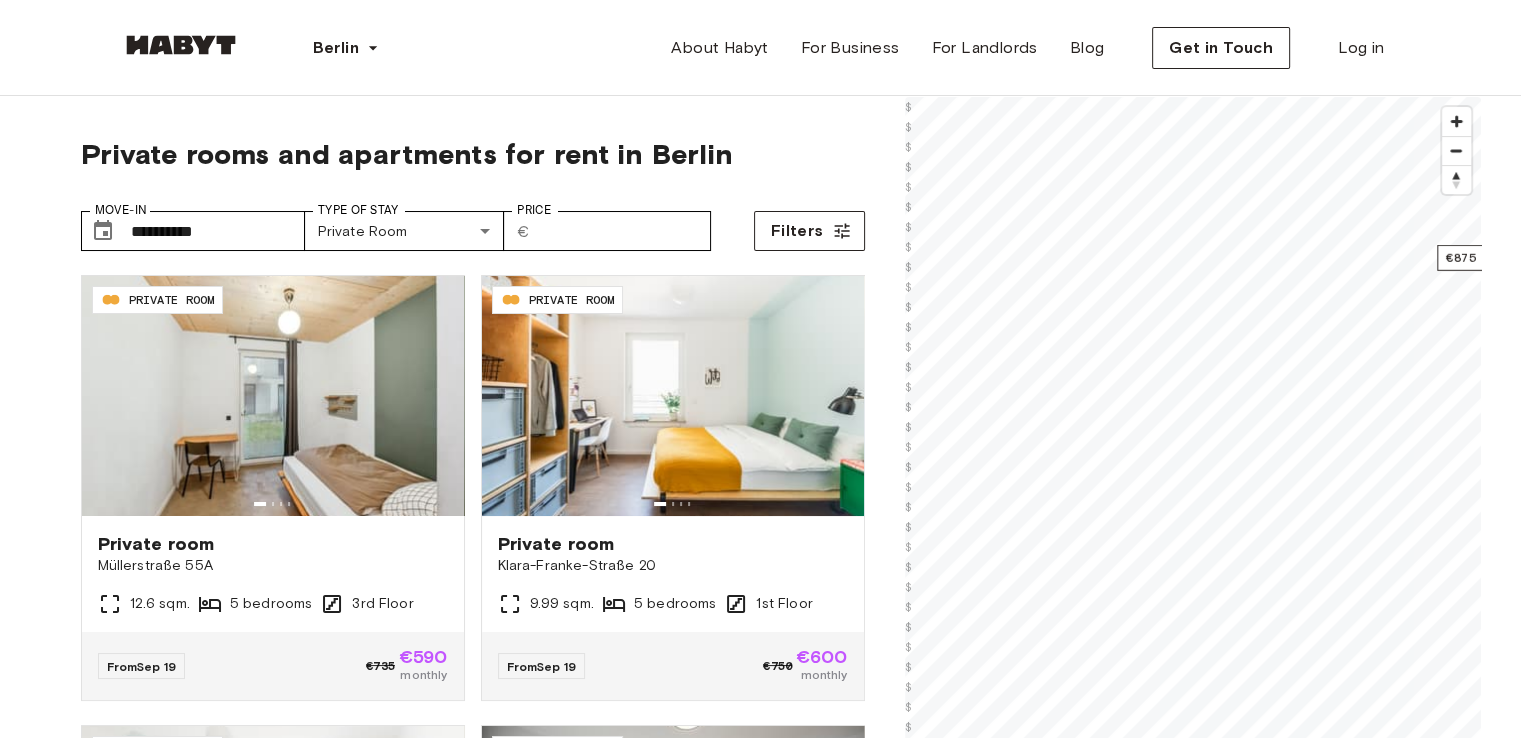 click on "**********" at bounding box center (760, 2376) 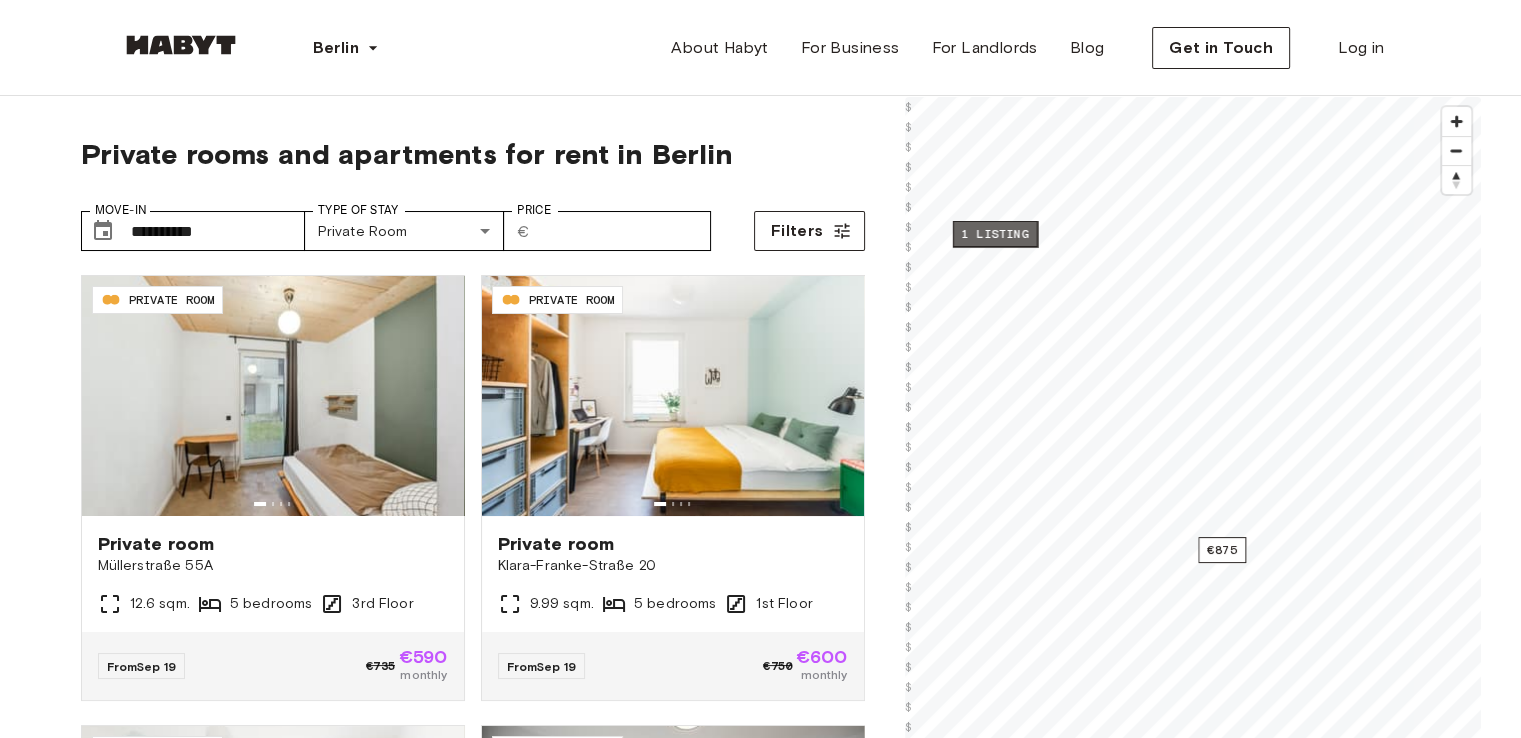 click on "1 listing" at bounding box center [994, 234] 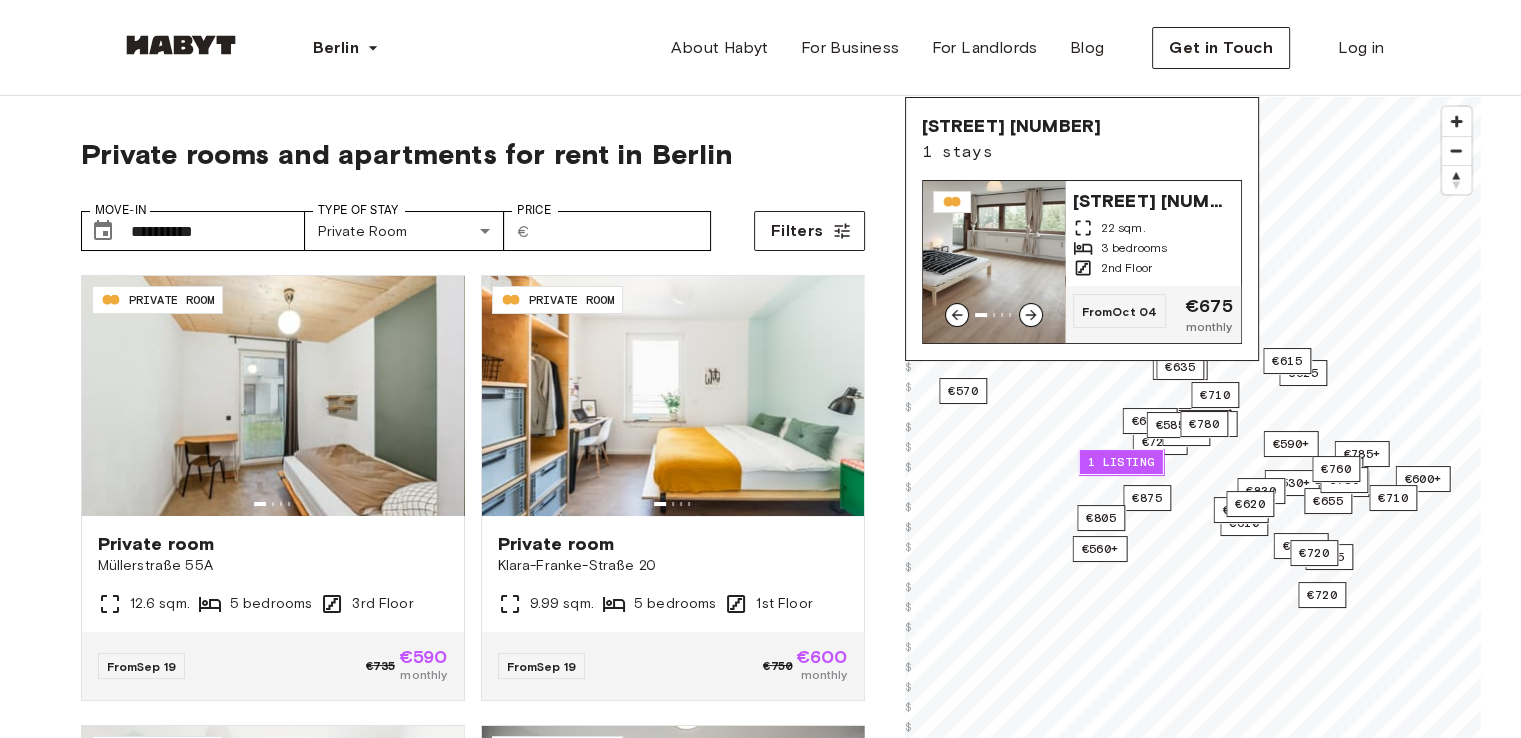 click at bounding box center [994, 262] 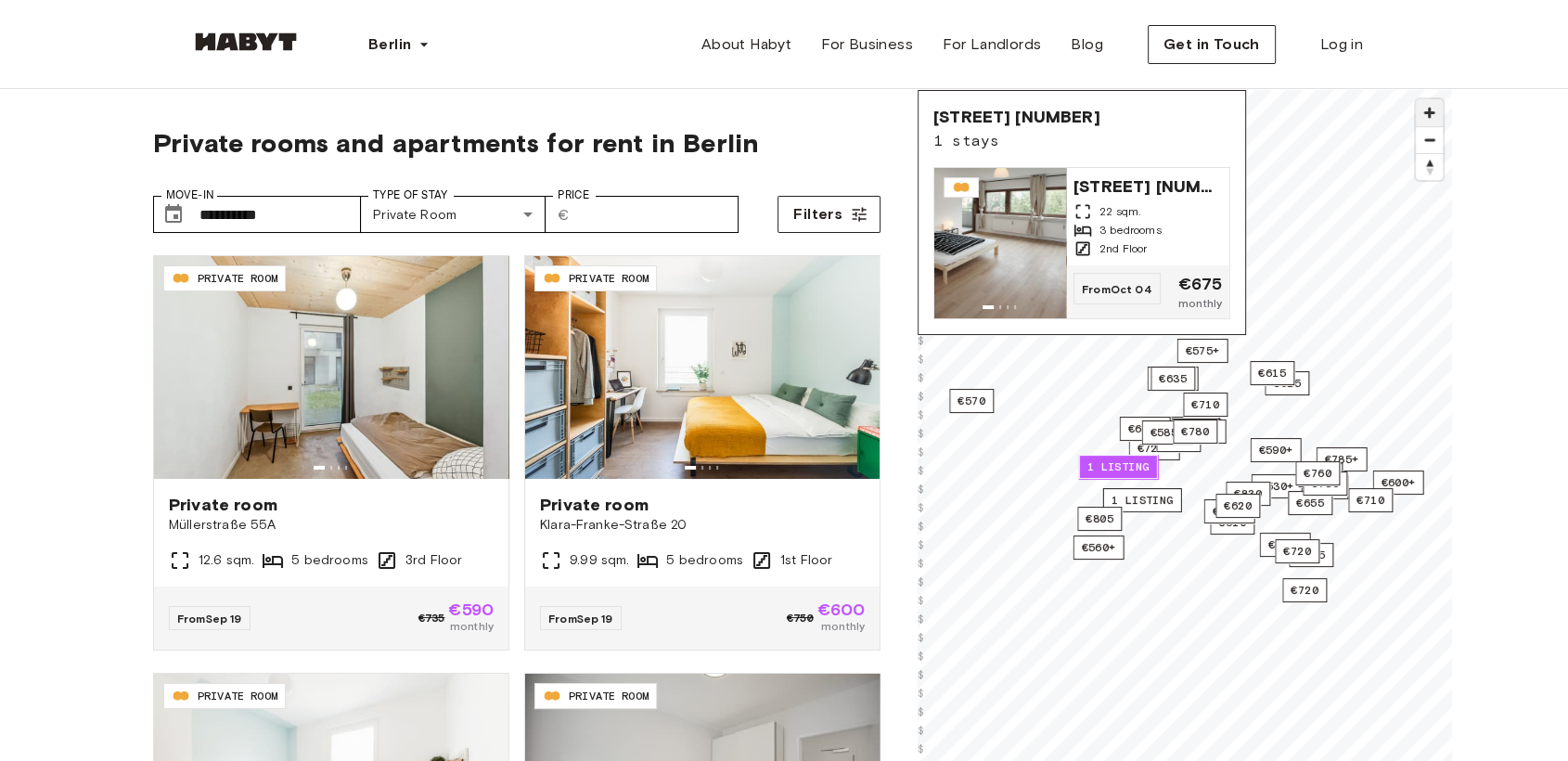 click at bounding box center (1429, 112) 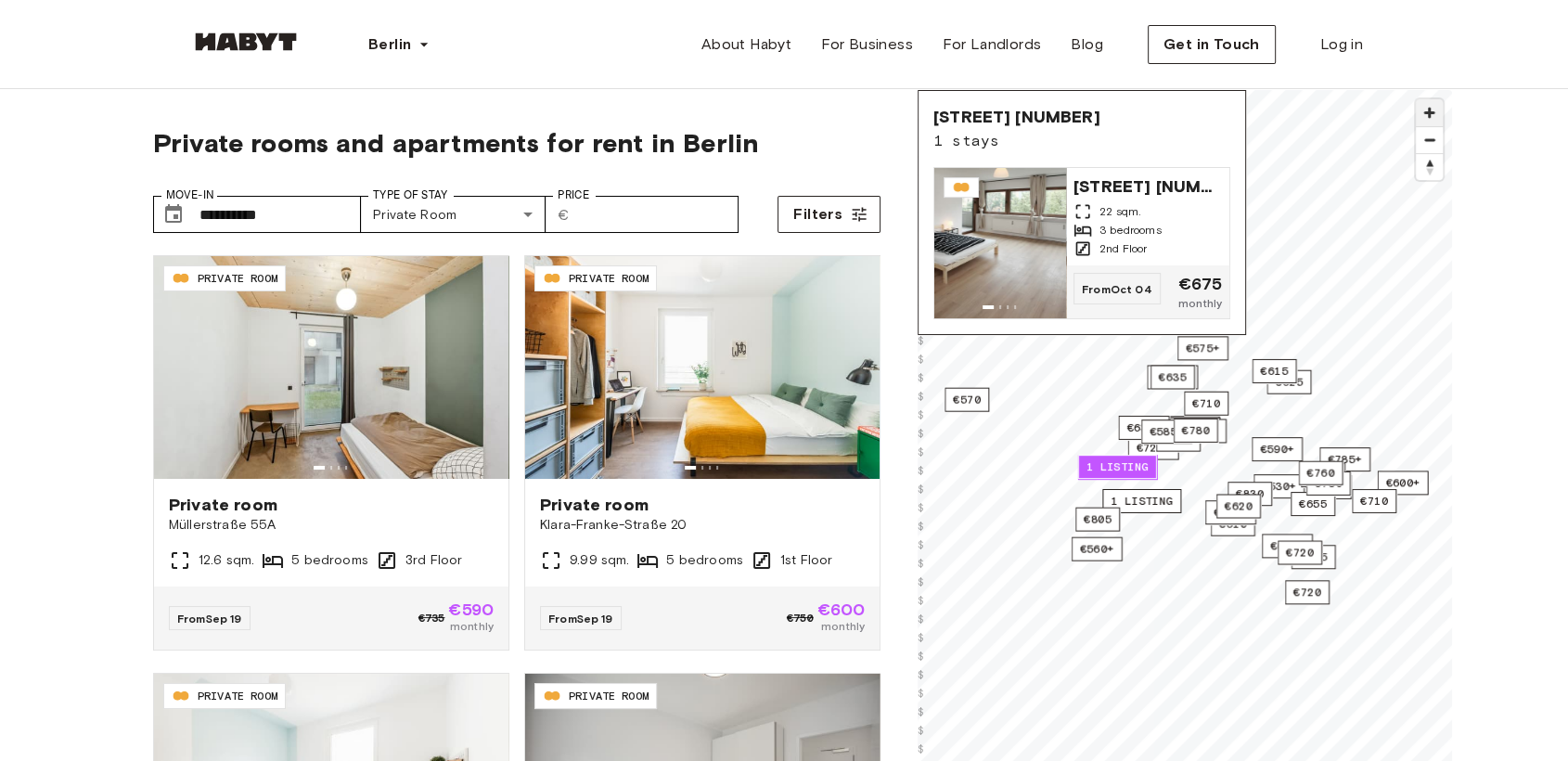 click at bounding box center (1429, 112) 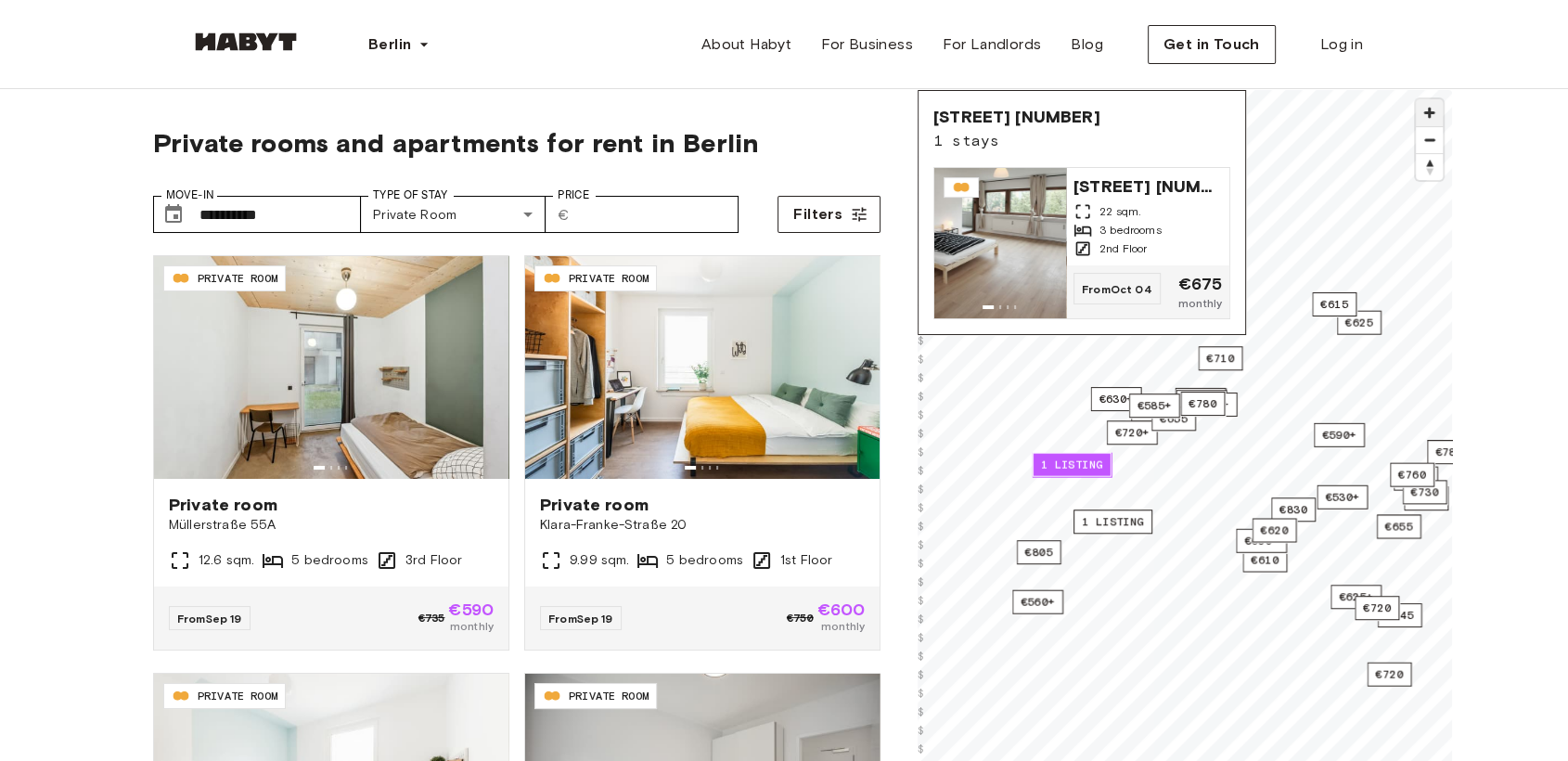 click at bounding box center [1429, 112] 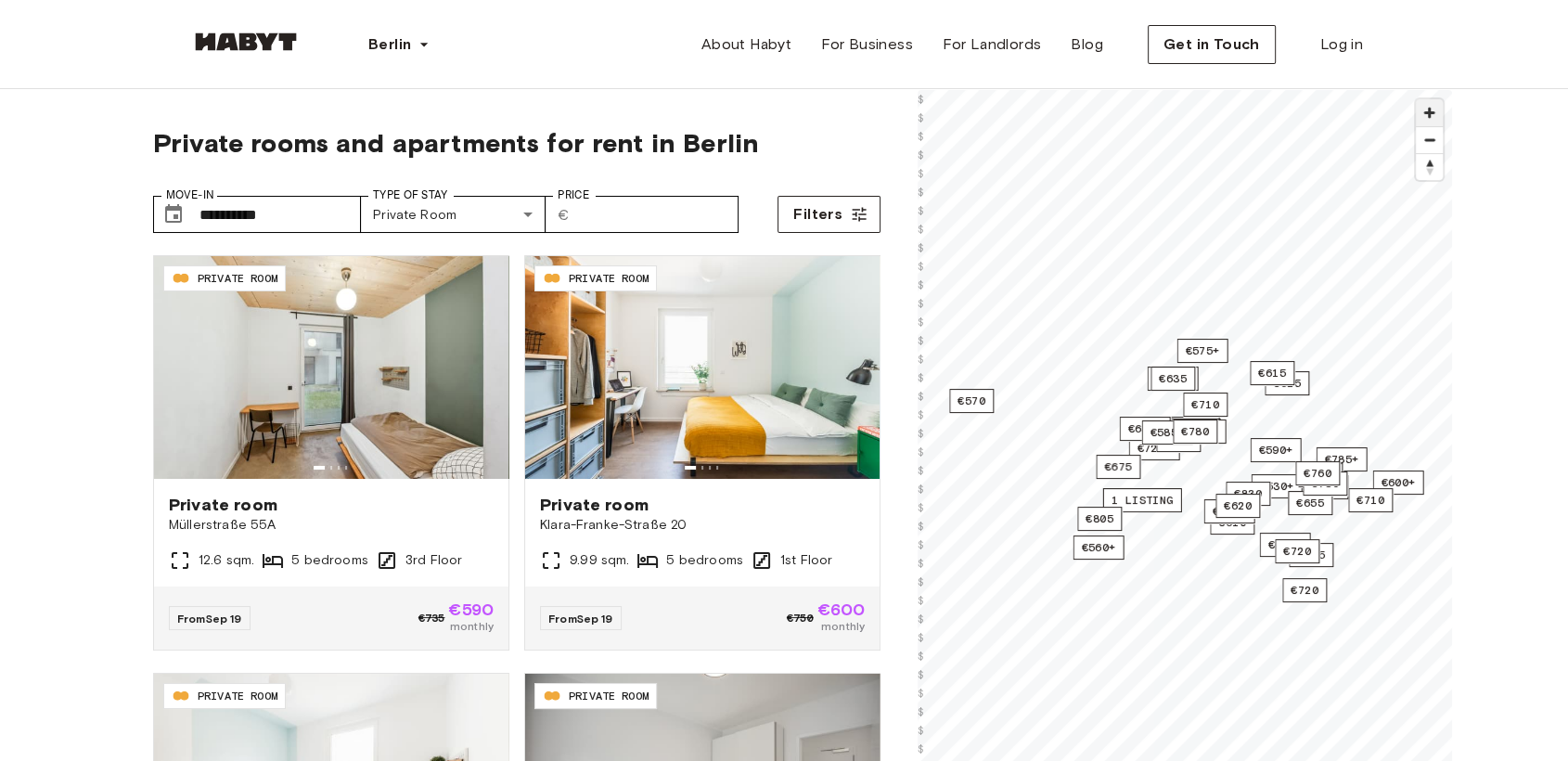 click at bounding box center [1429, 112] 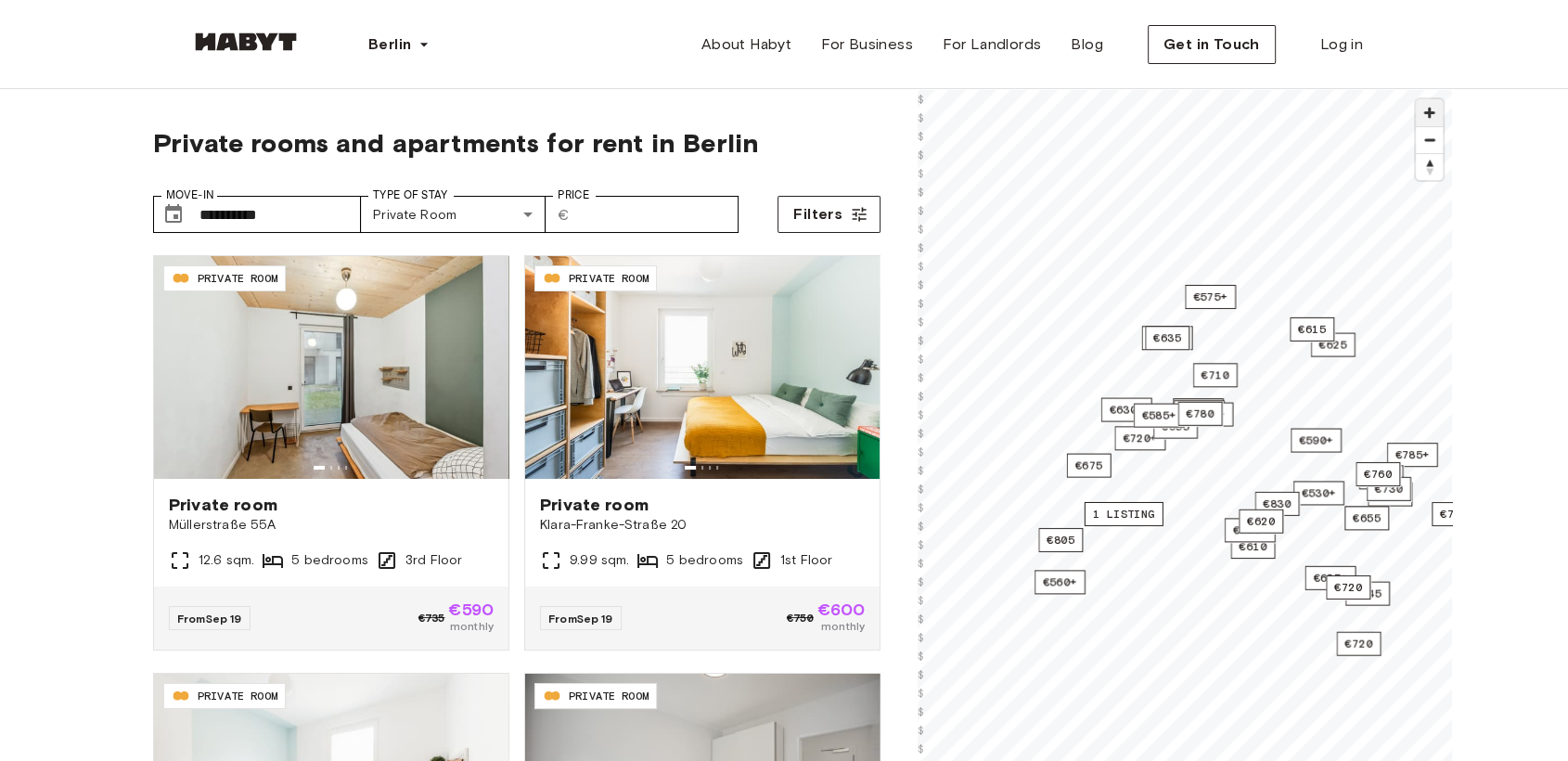 click at bounding box center (1429, 112) 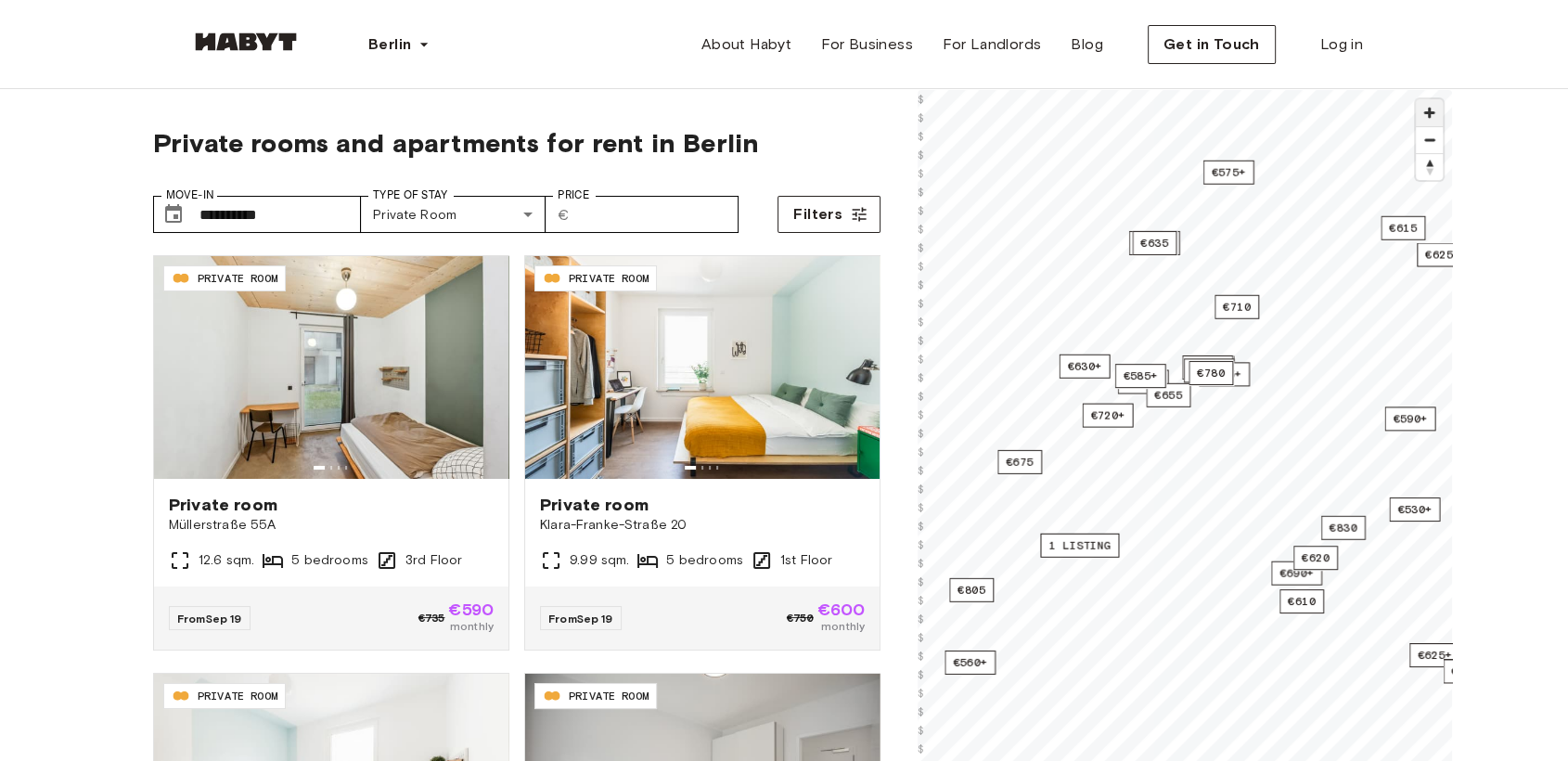 click at bounding box center (1429, 112) 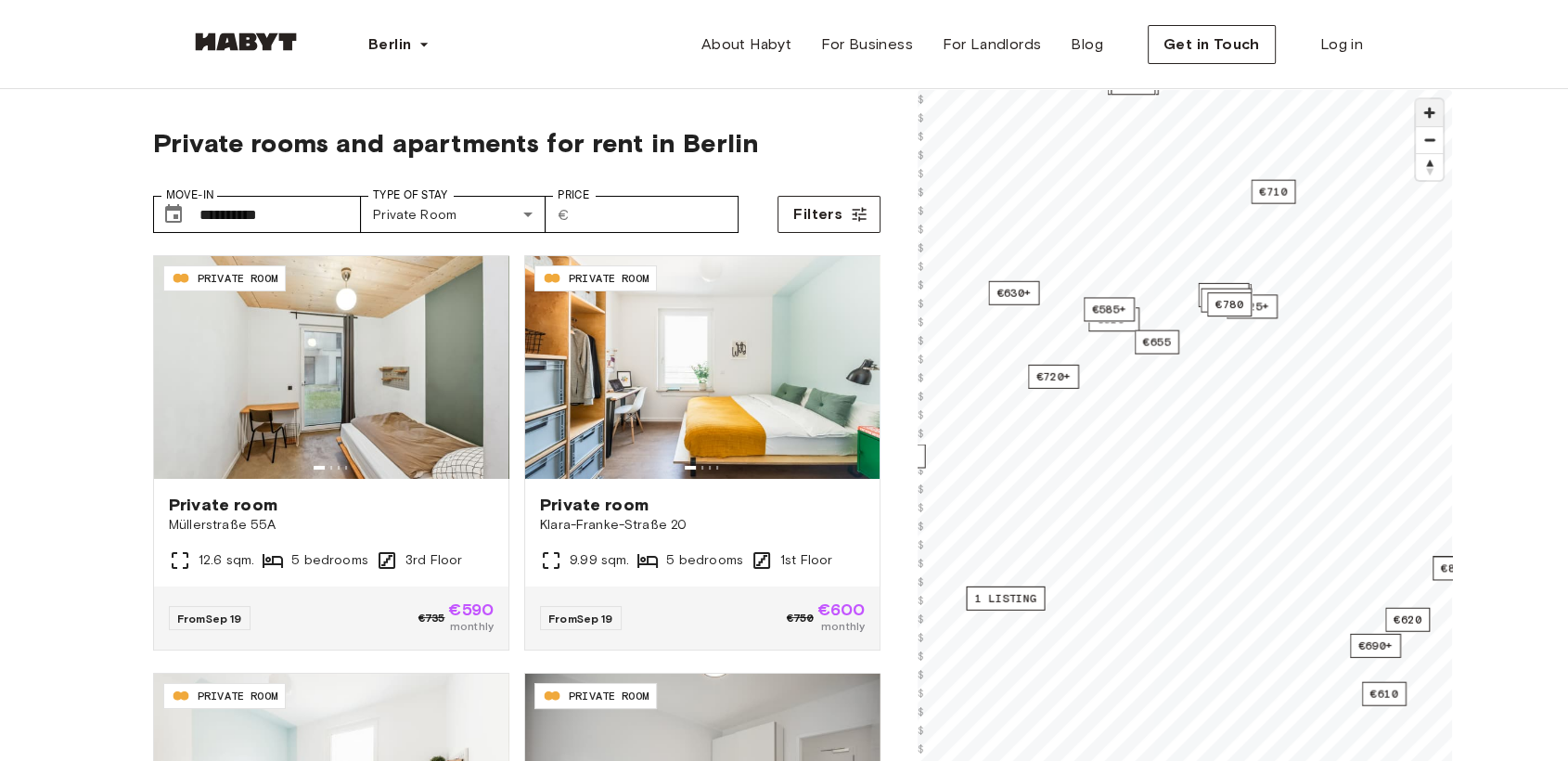 click at bounding box center (1429, 112) 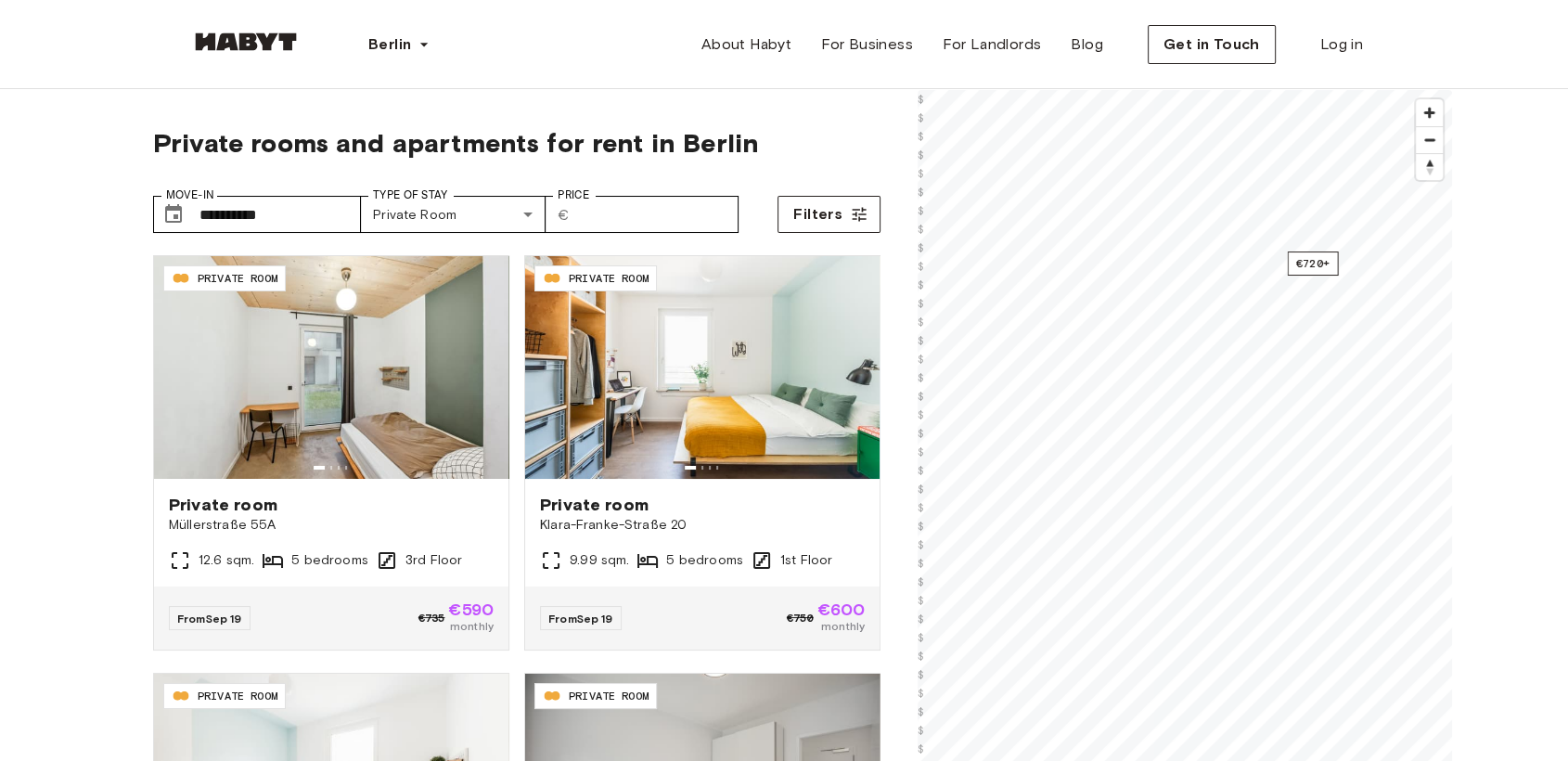 click on "**********" at bounding box center [784, 2243] 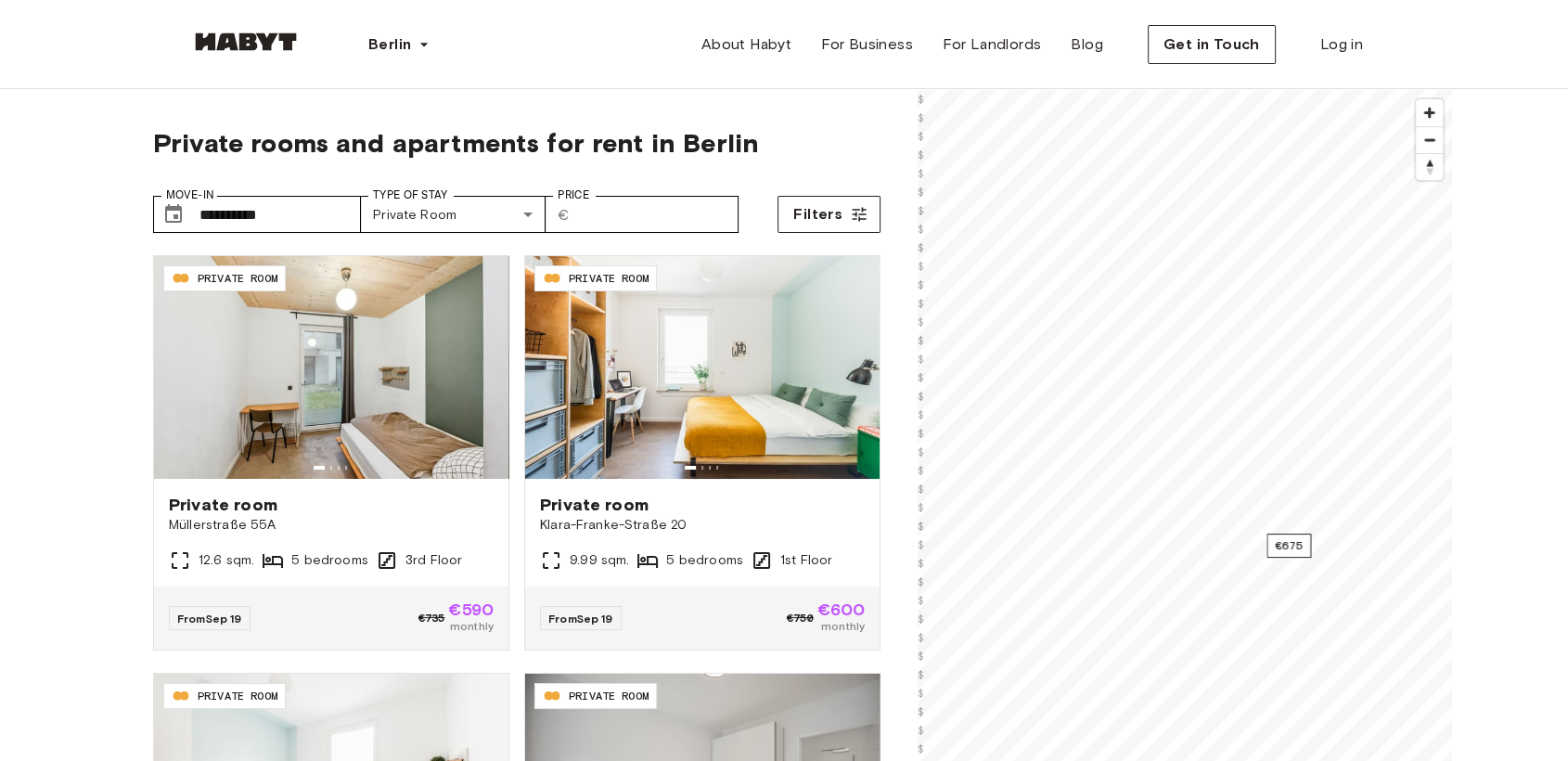 click on "**********" at bounding box center [784, 1854] 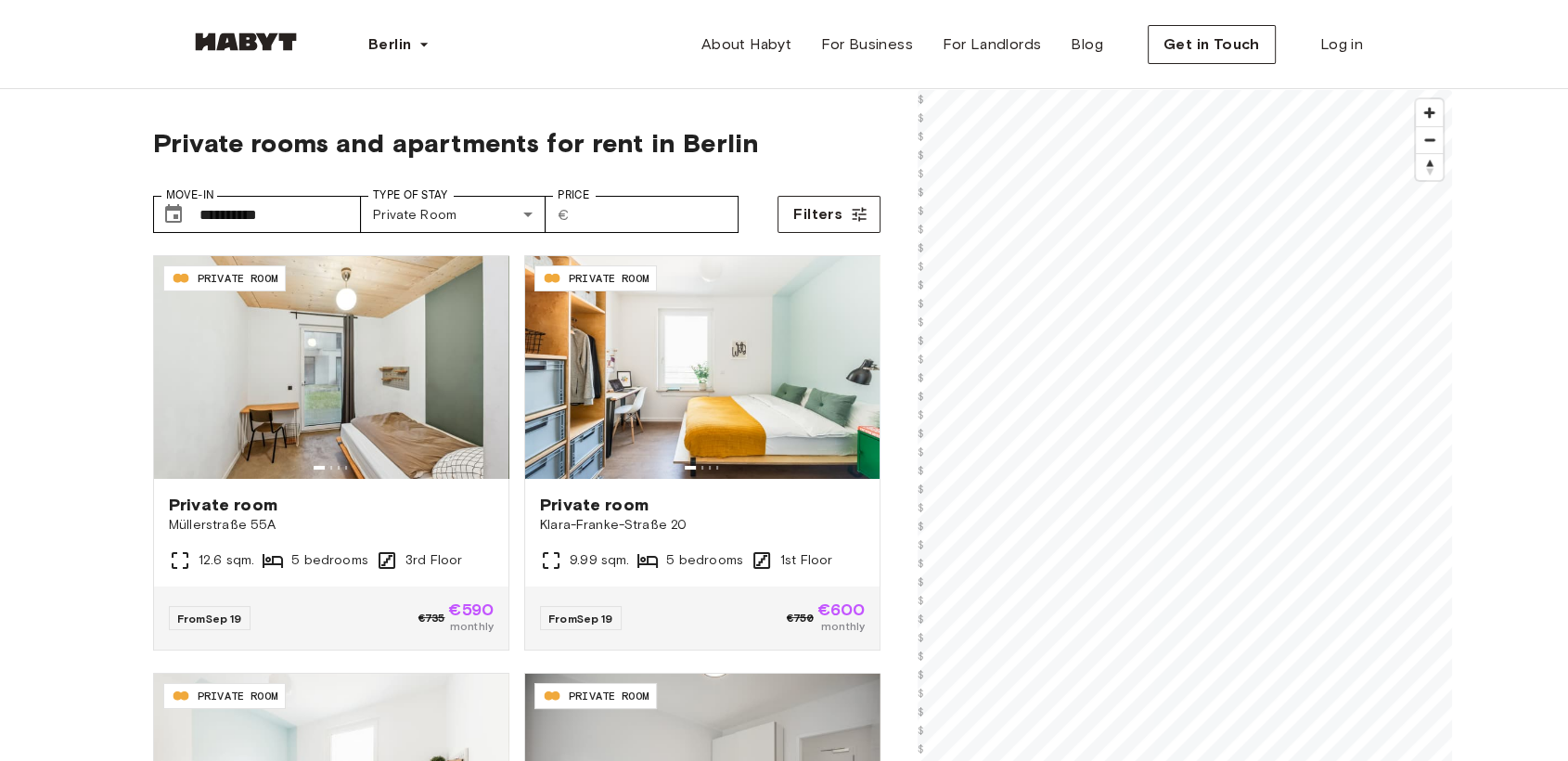 click on "**********" at bounding box center [784, 1854] 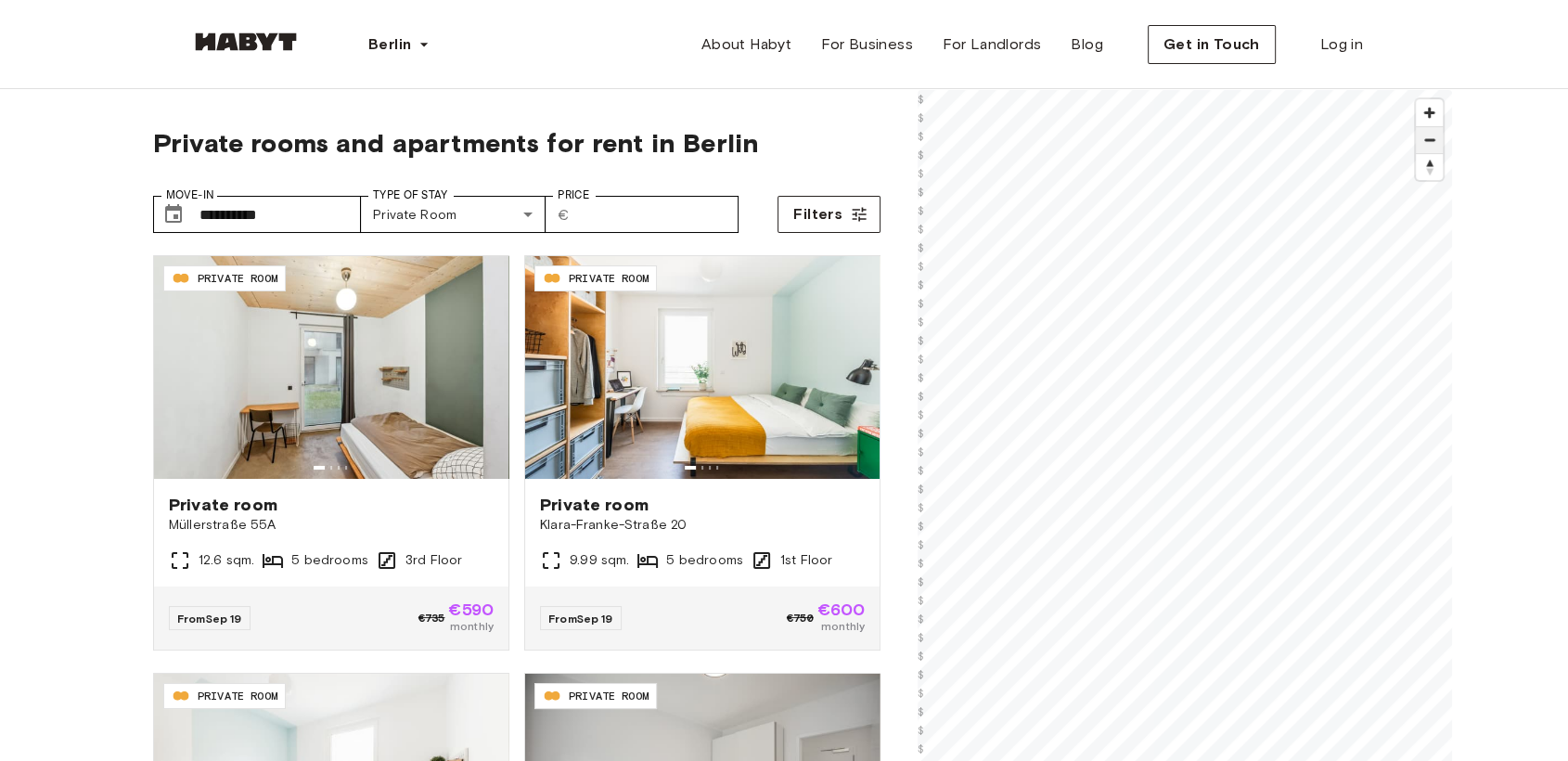 click at bounding box center [1429, 140] 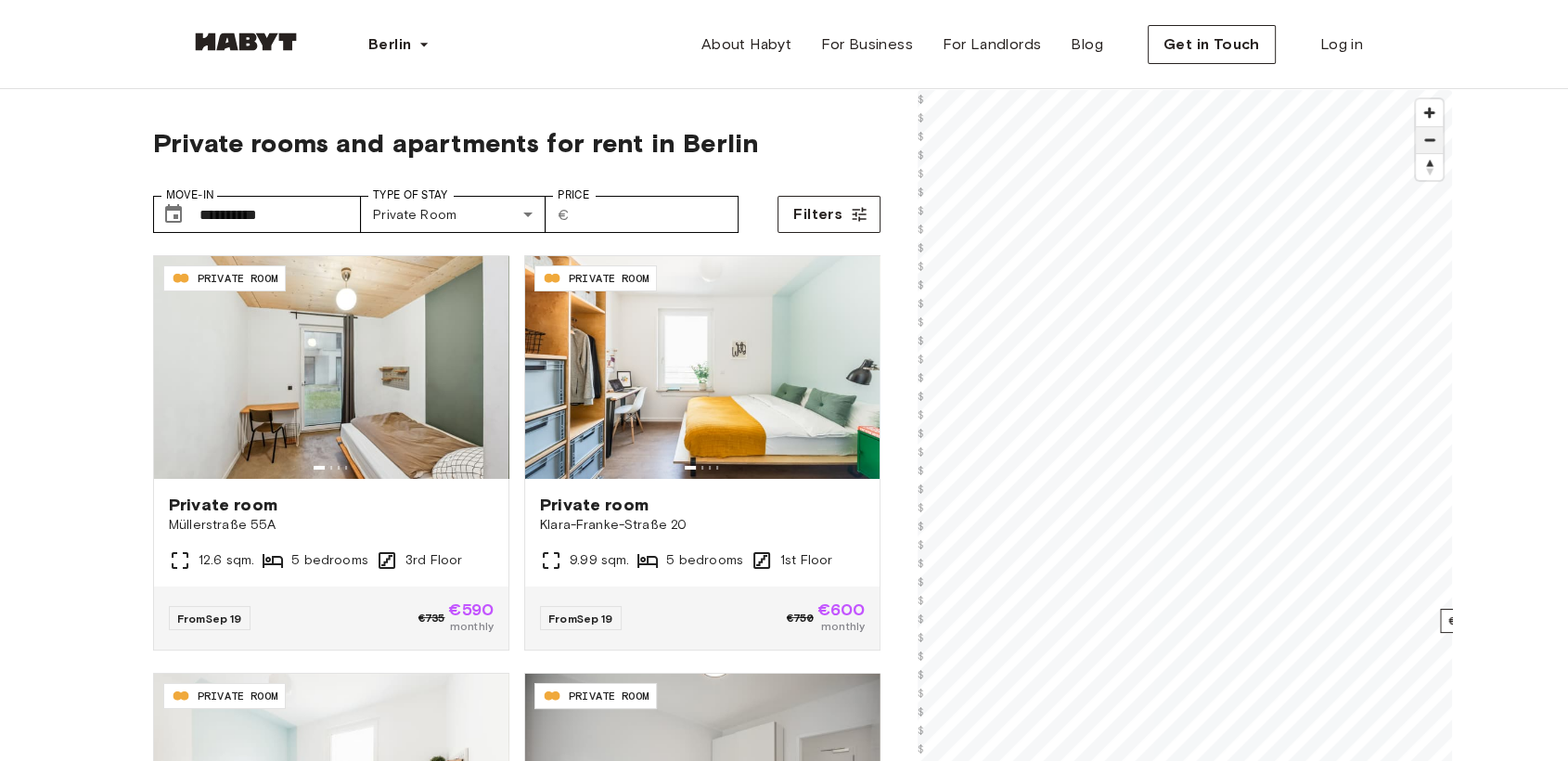 click at bounding box center (1429, 140) 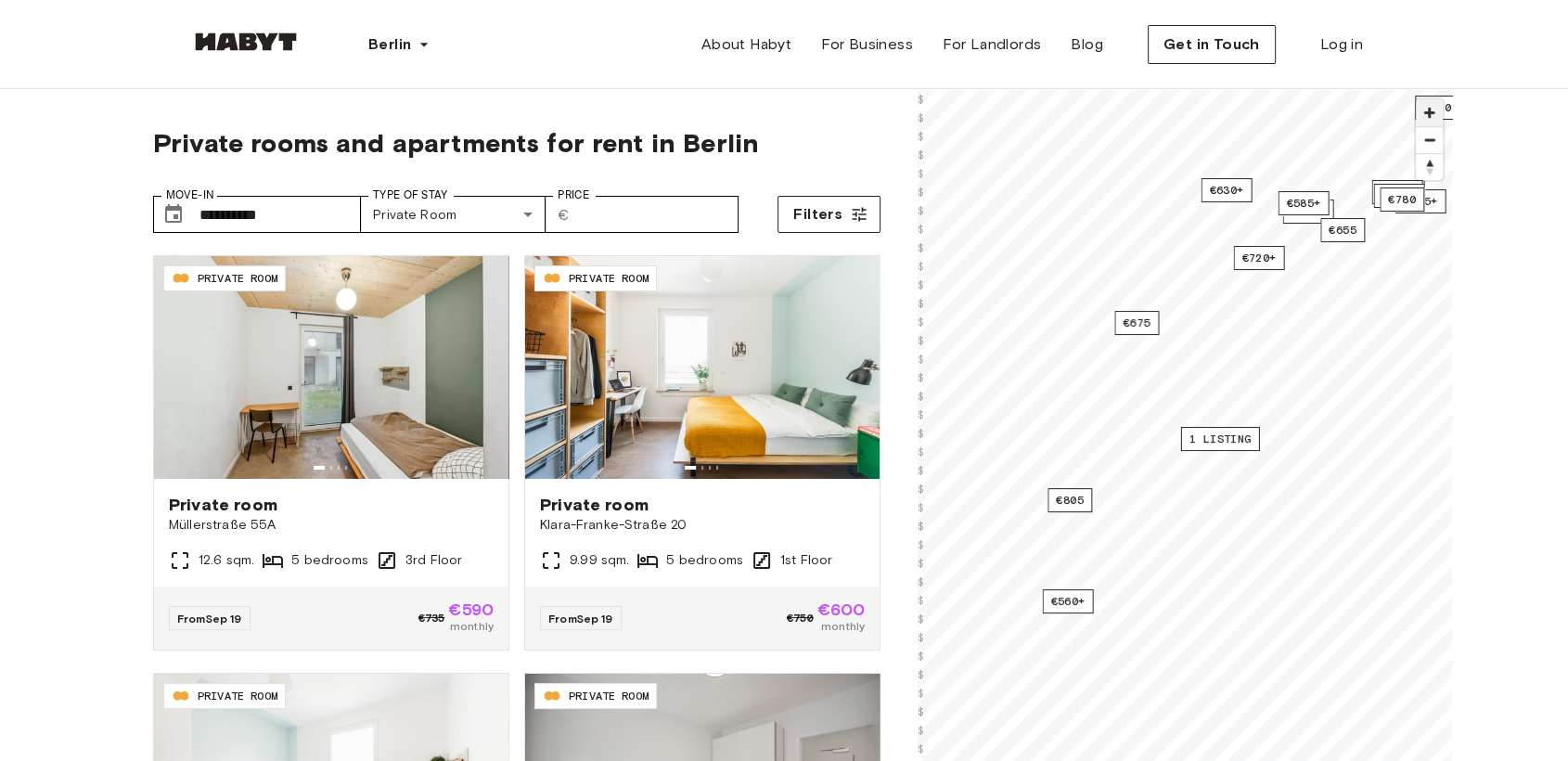 click at bounding box center (1429, 112) 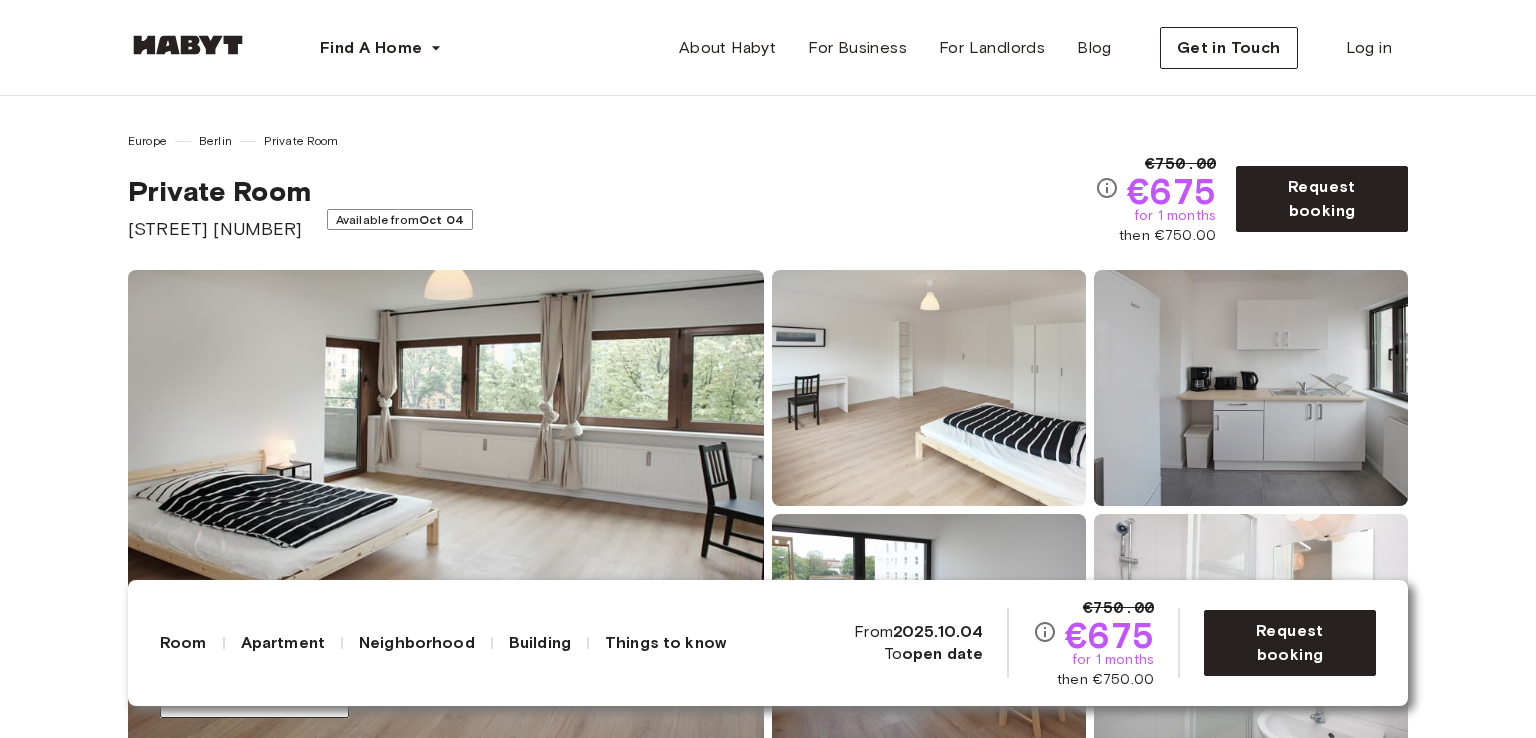 scroll, scrollTop: 0, scrollLeft: 0, axis: both 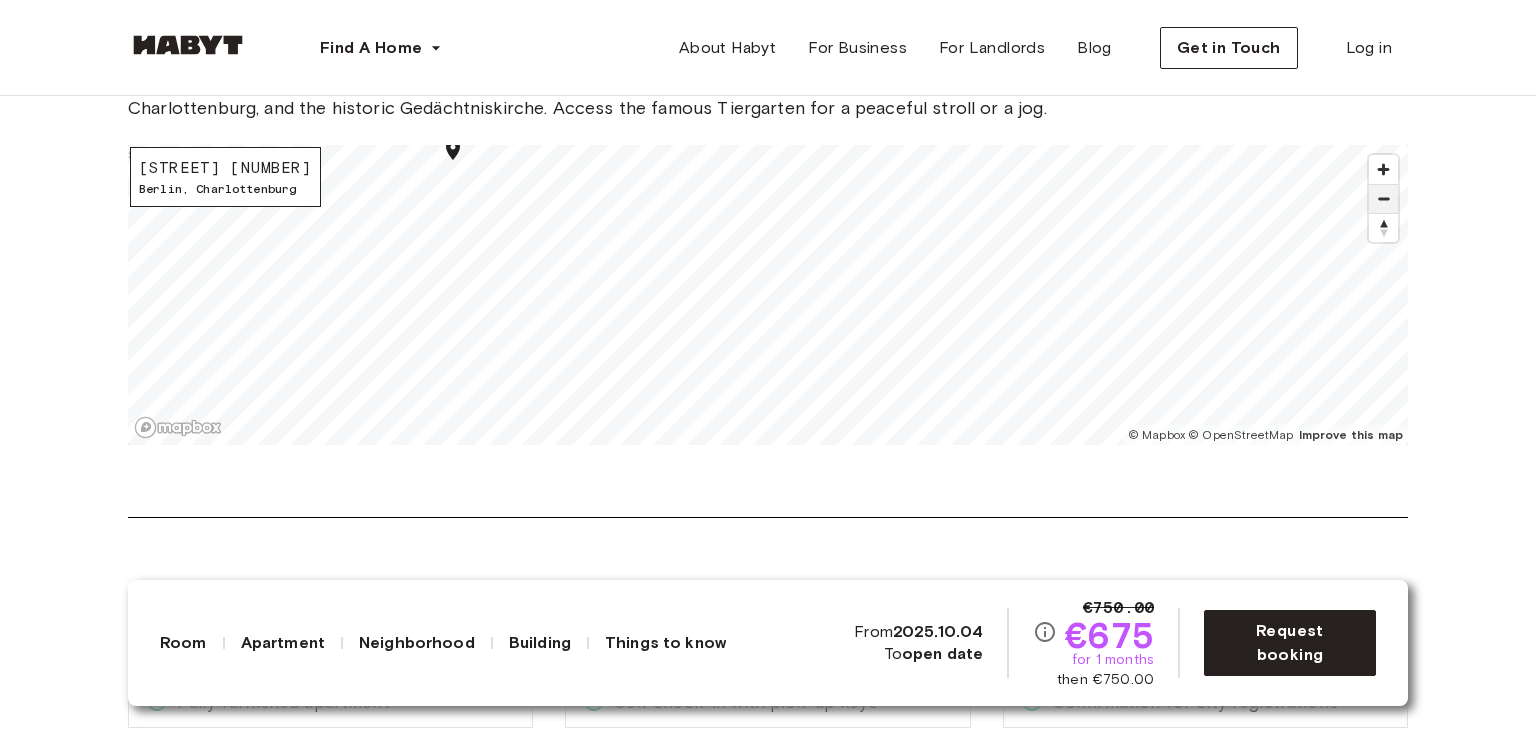 click at bounding box center (1383, 199) 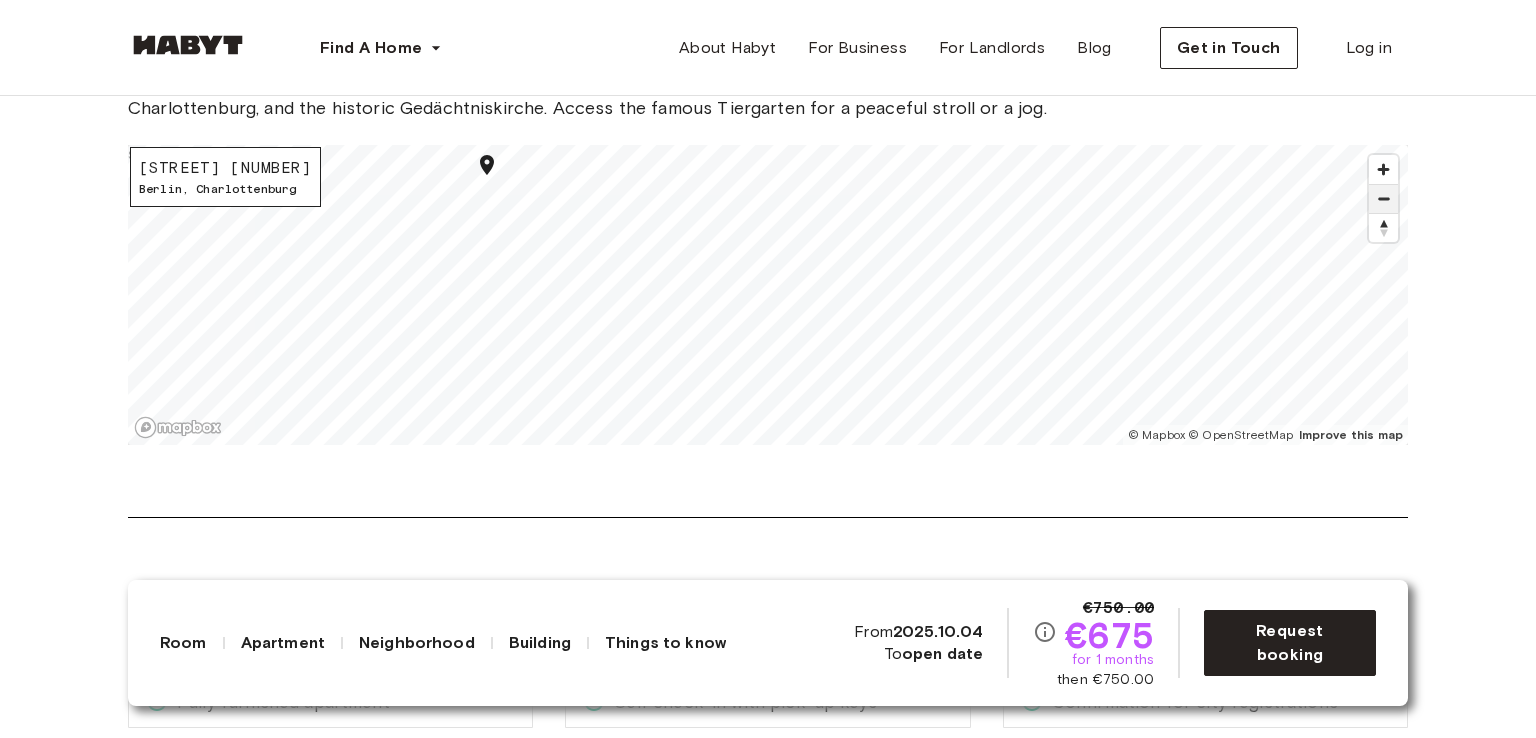 click at bounding box center [1383, 199] 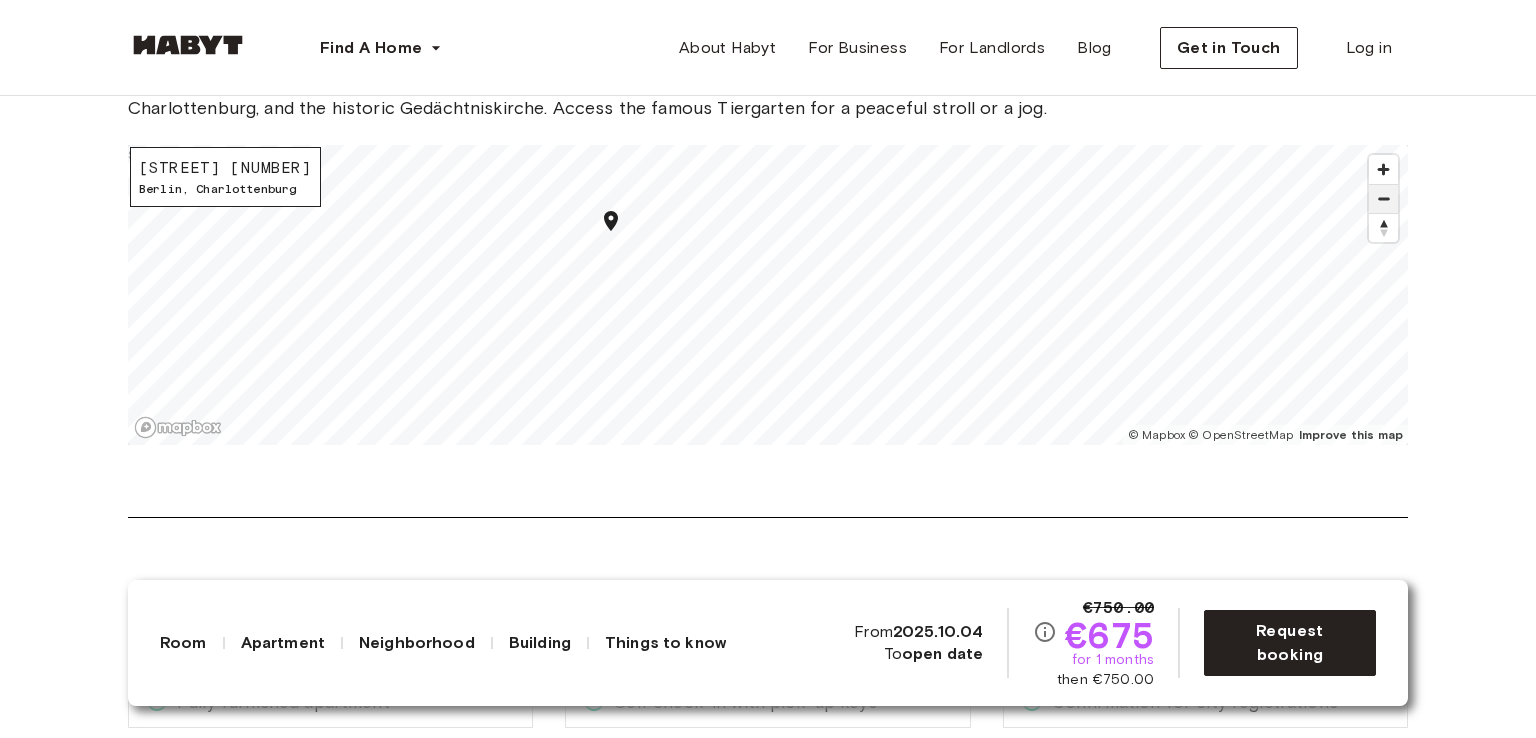 click at bounding box center (1383, 199) 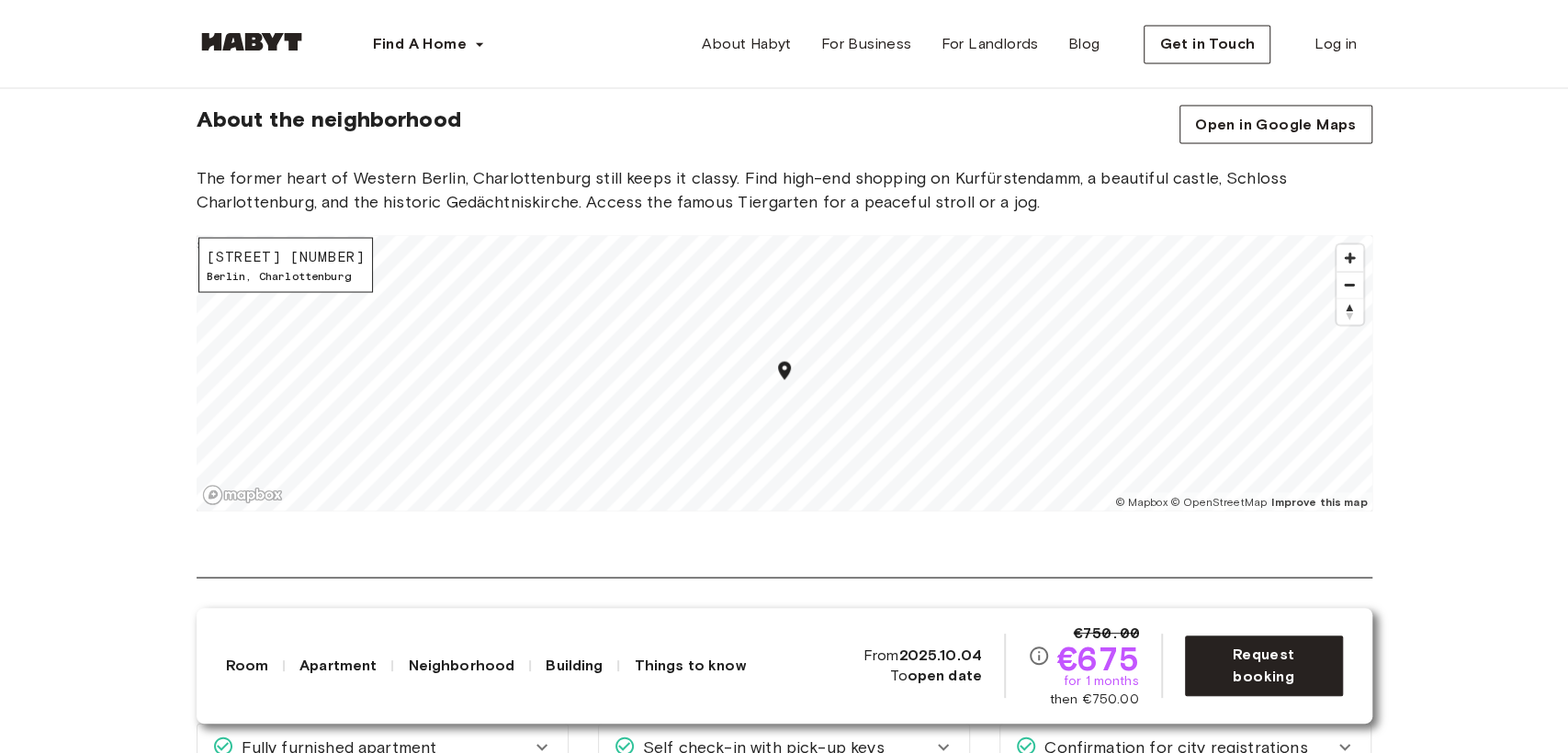 scroll, scrollTop: 2388, scrollLeft: 0, axis: vertical 